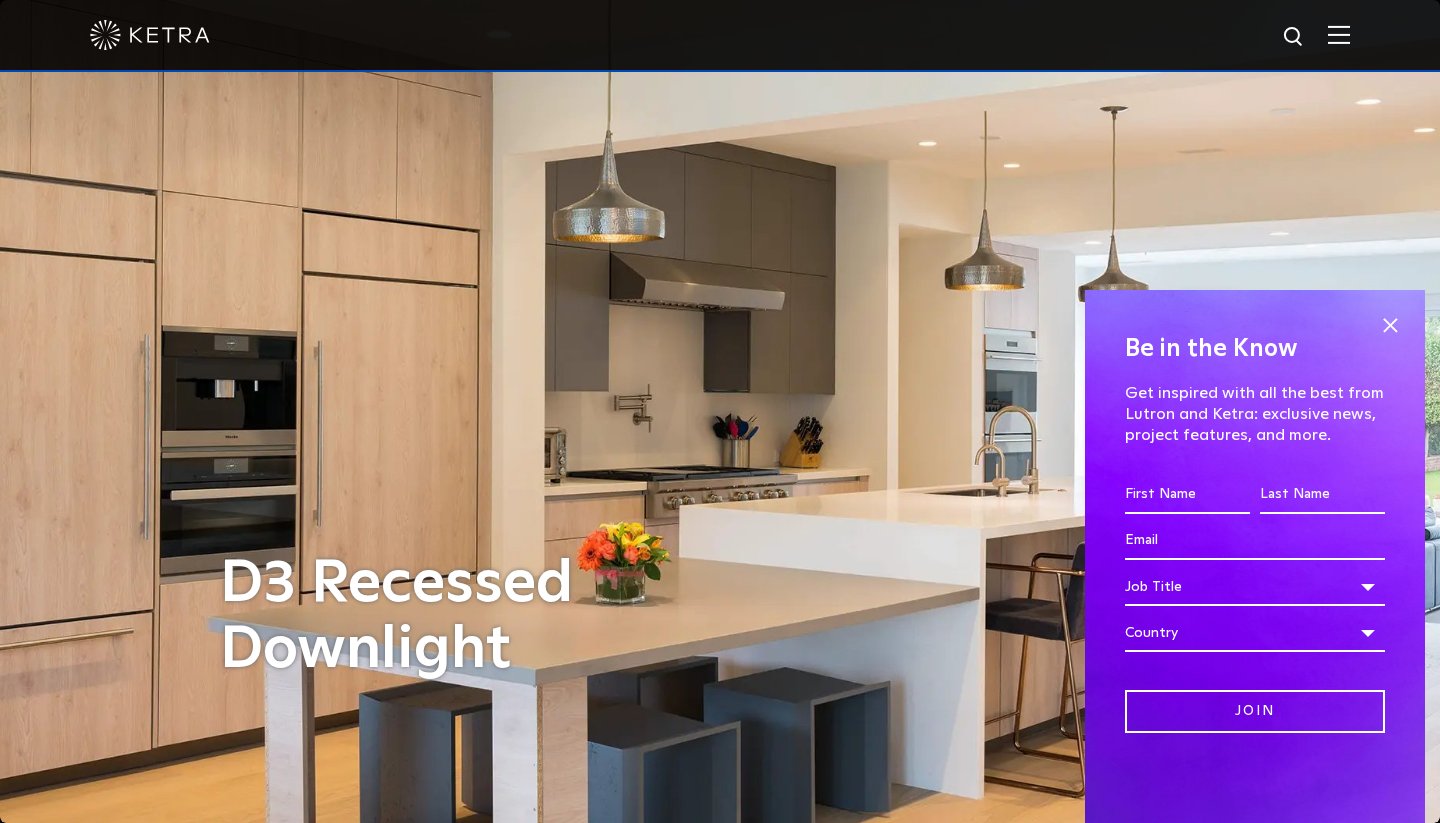 scroll, scrollTop: 0, scrollLeft: 0, axis: both 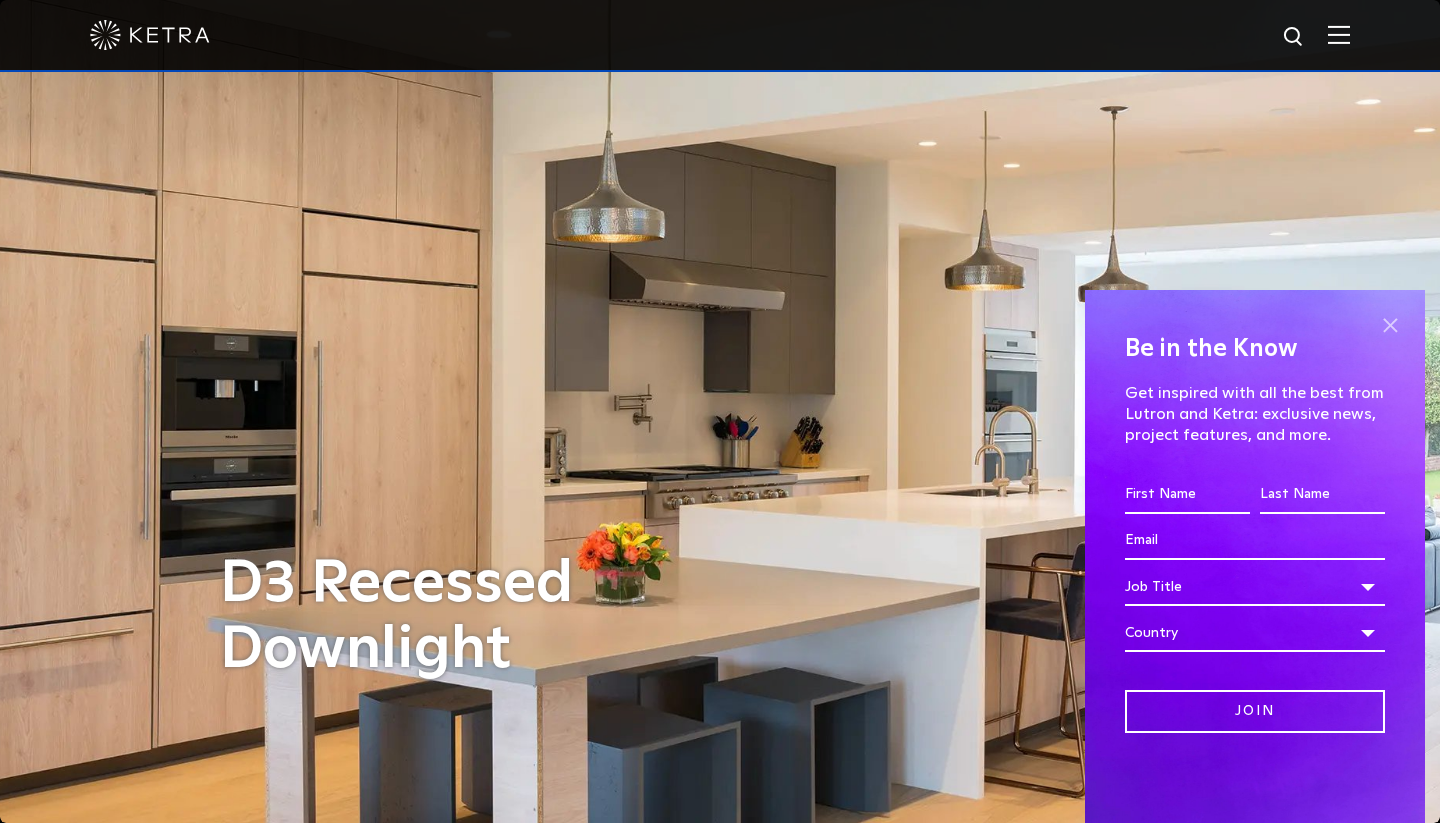 click at bounding box center [1390, 325] 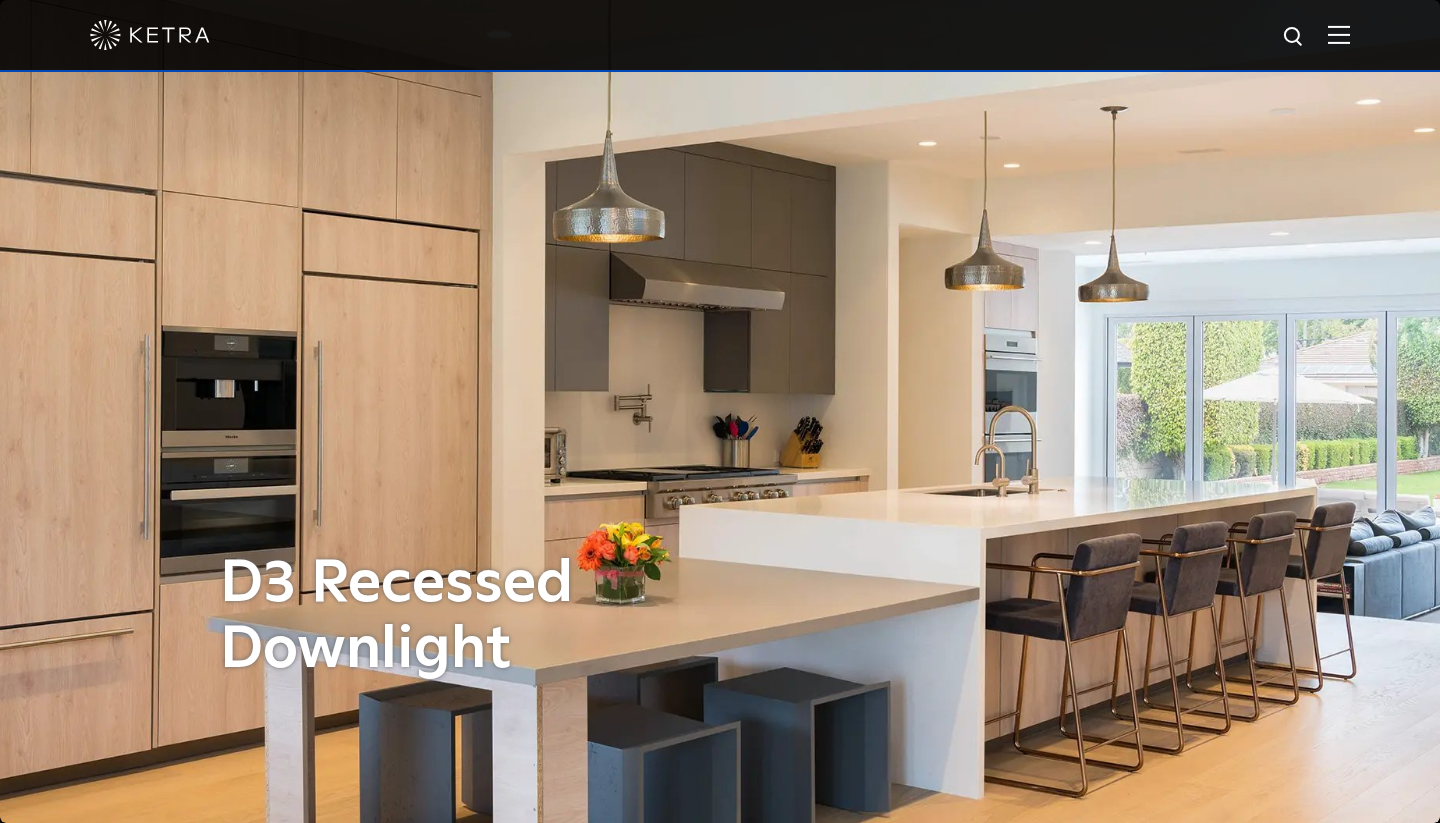 click at bounding box center (1339, 34) 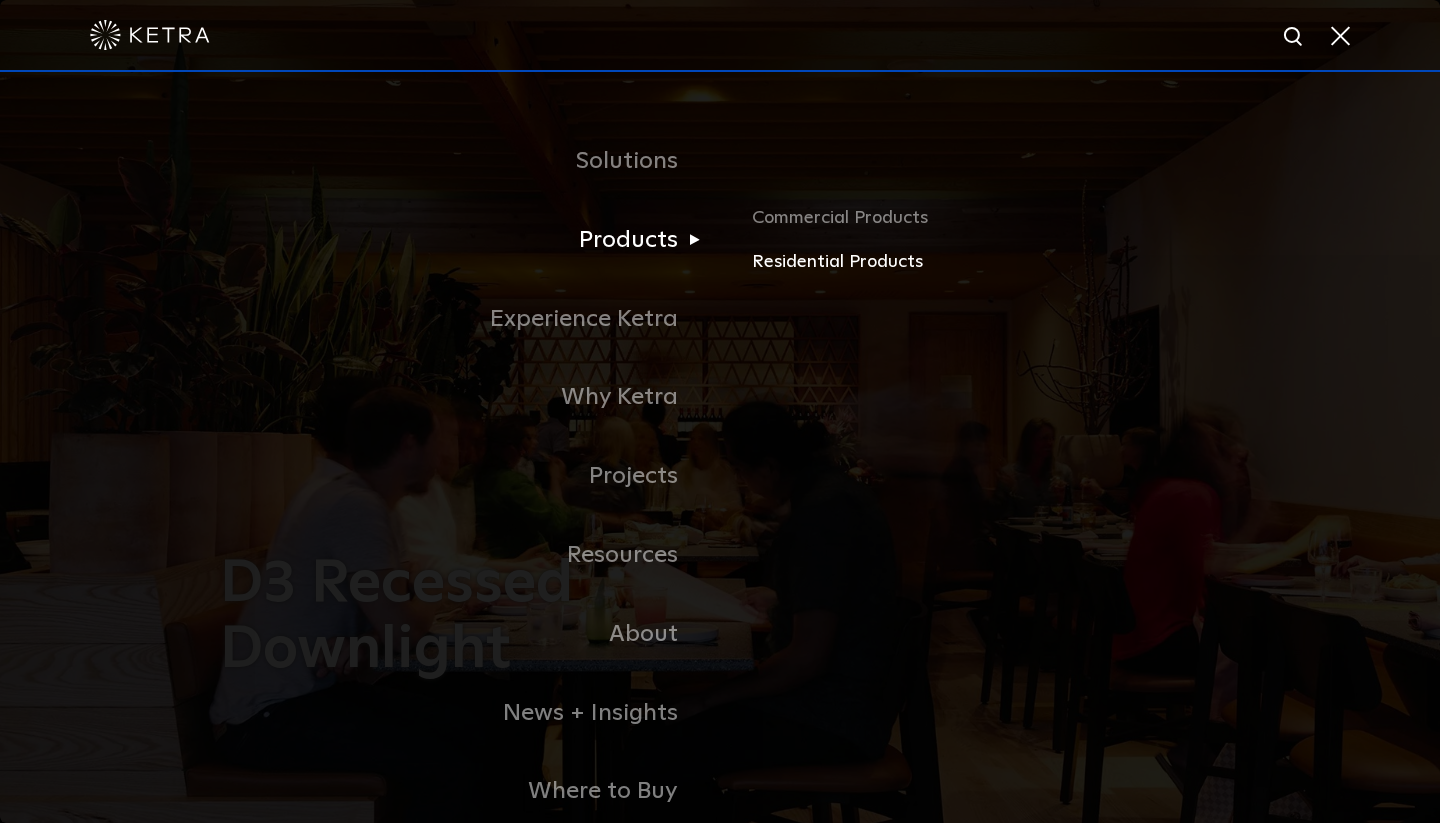 click on "Residential Products" at bounding box center (986, 262) 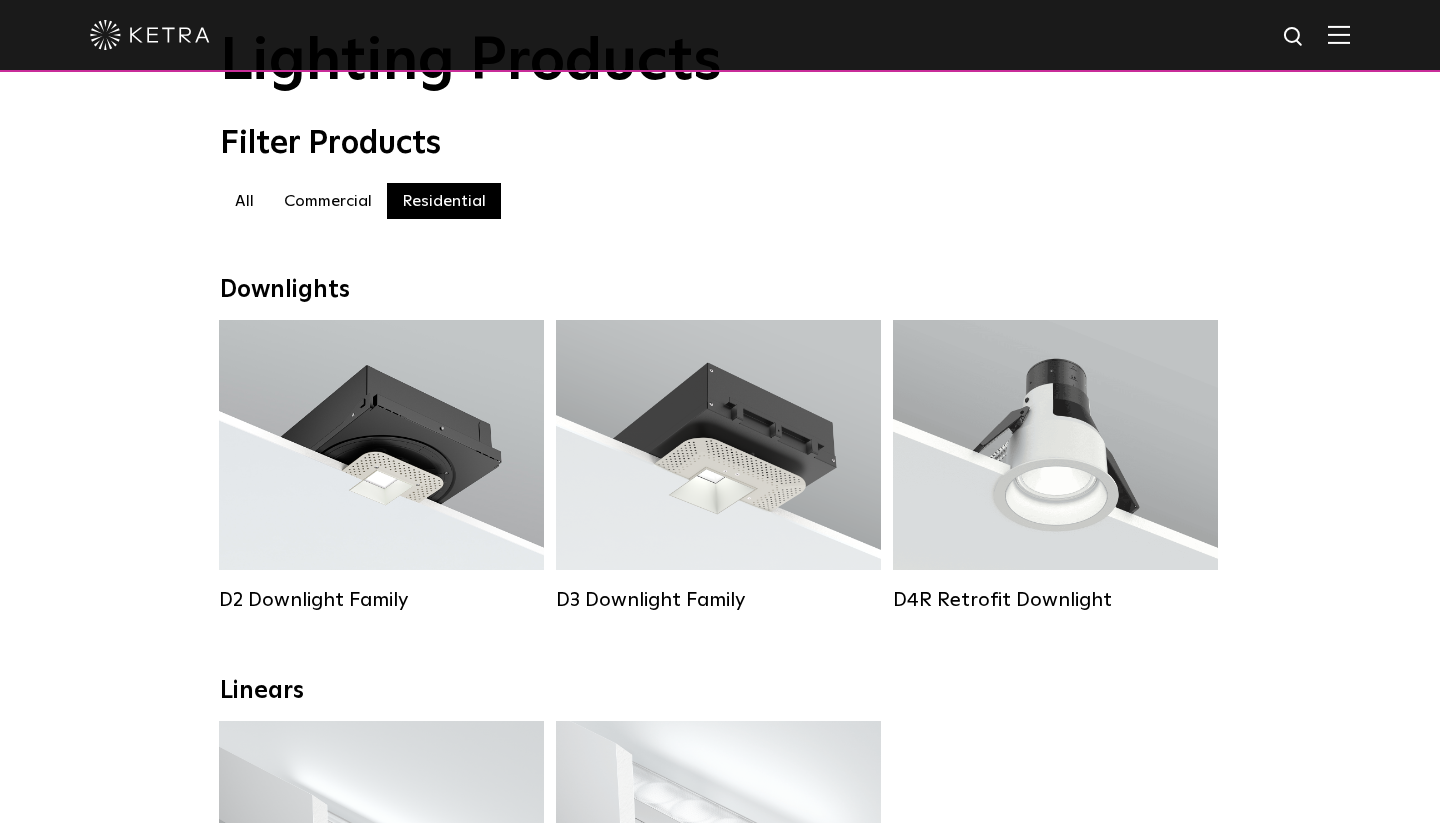 scroll, scrollTop: 121, scrollLeft: 0, axis: vertical 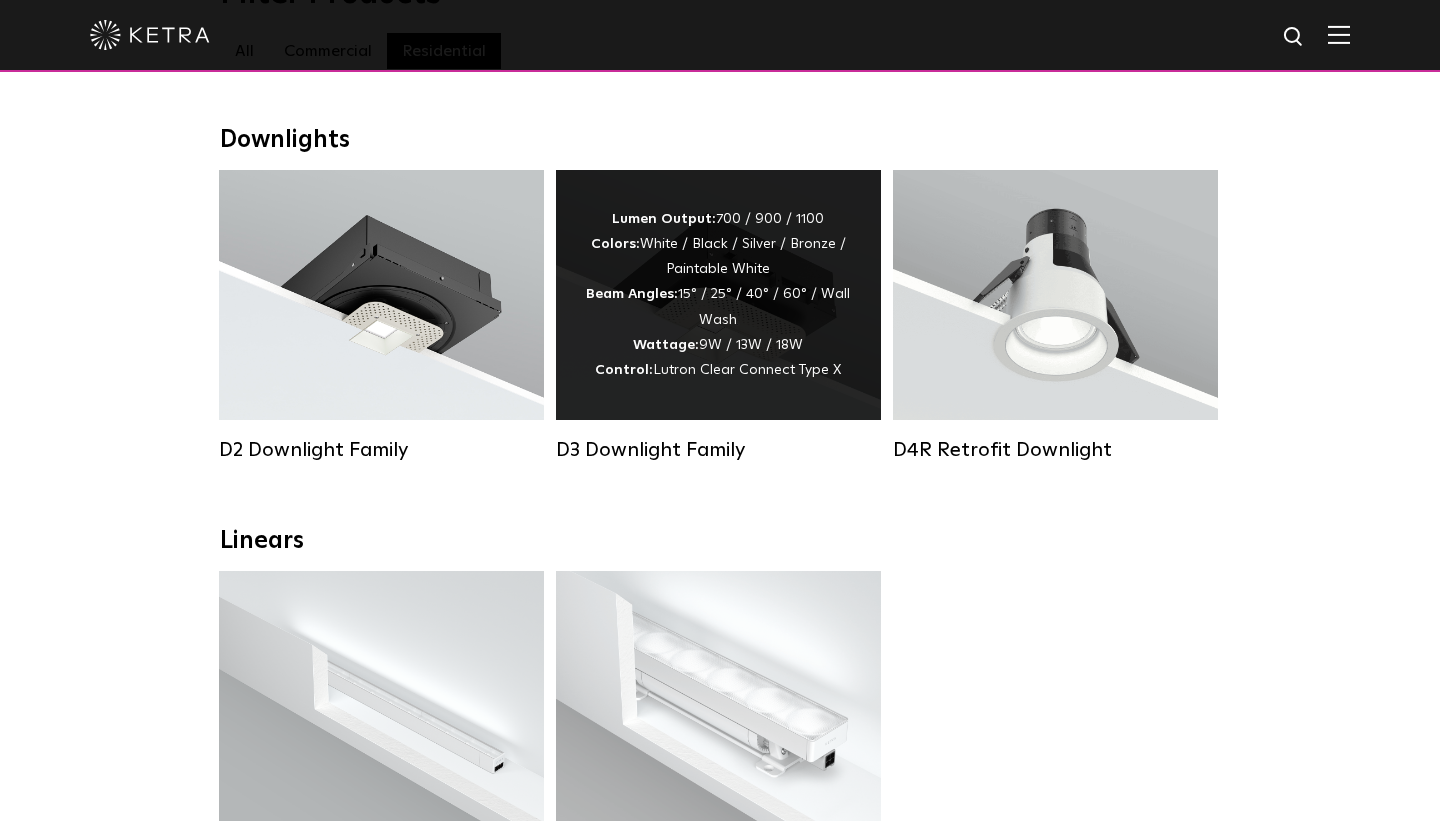 click on "Lumen Output:  700 / 900 / 1100 Colors:  White / Black / Silver / Bronze / Paintable White Beam Angles:  15° / 25° / 40° / 60° / Wall Wash Wattage:  9W / 13W / 18W Control:  Lutron Clear Connect Type X" at bounding box center (718, 295) 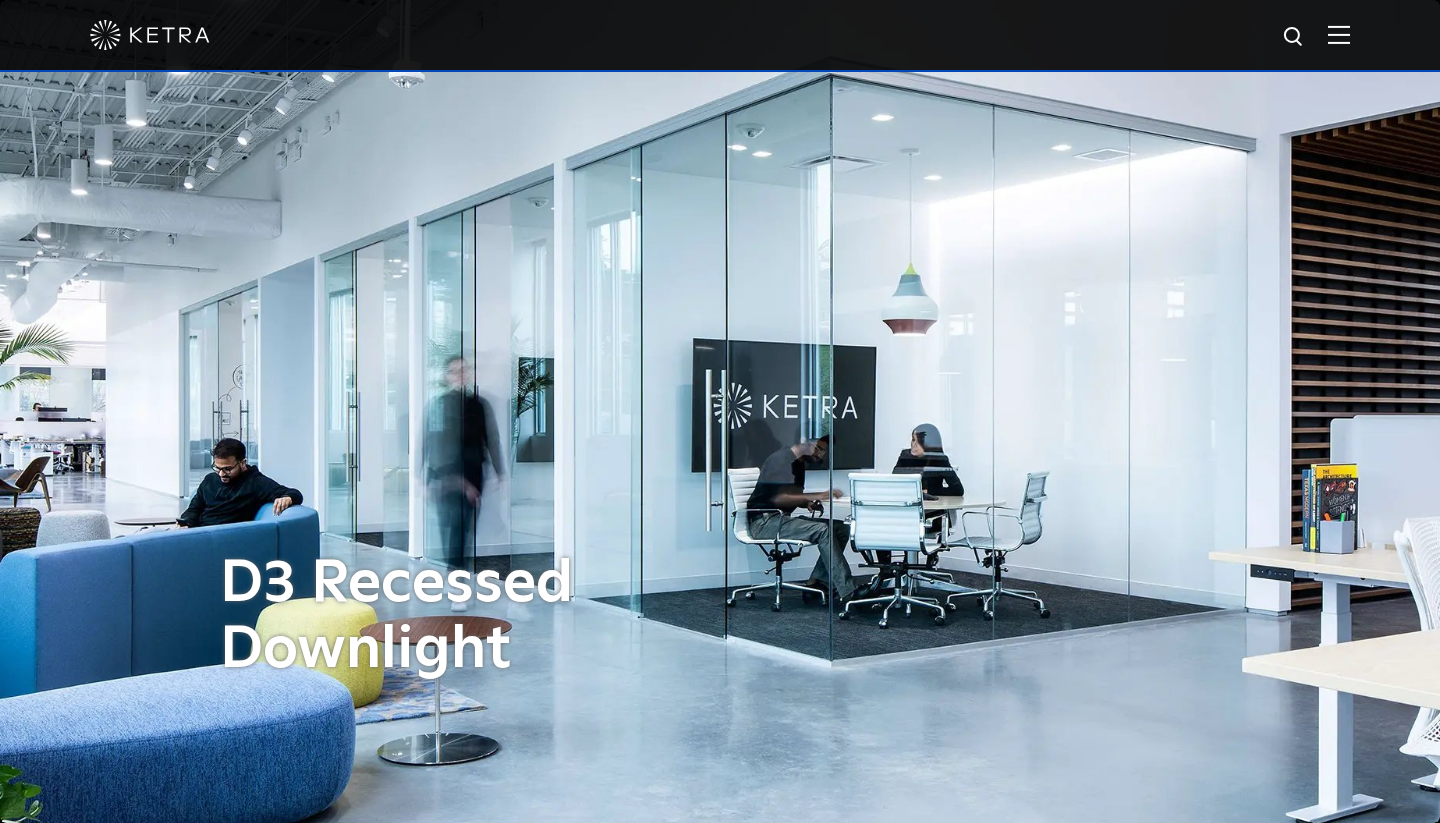 scroll, scrollTop: 989, scrollLeft: 0, axis: vertical 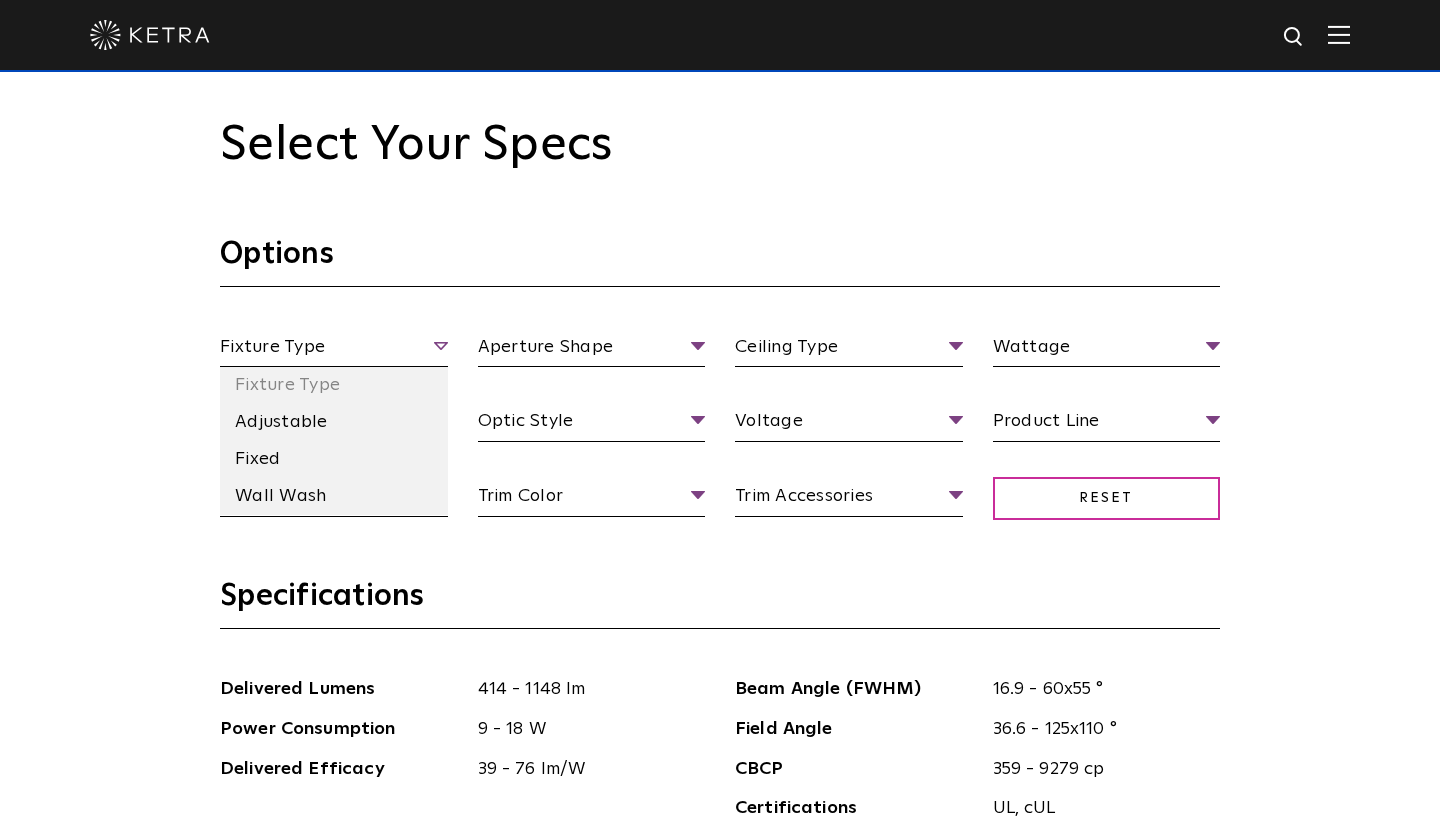 click on "Fixture Type" at bounding box center (334, 350) 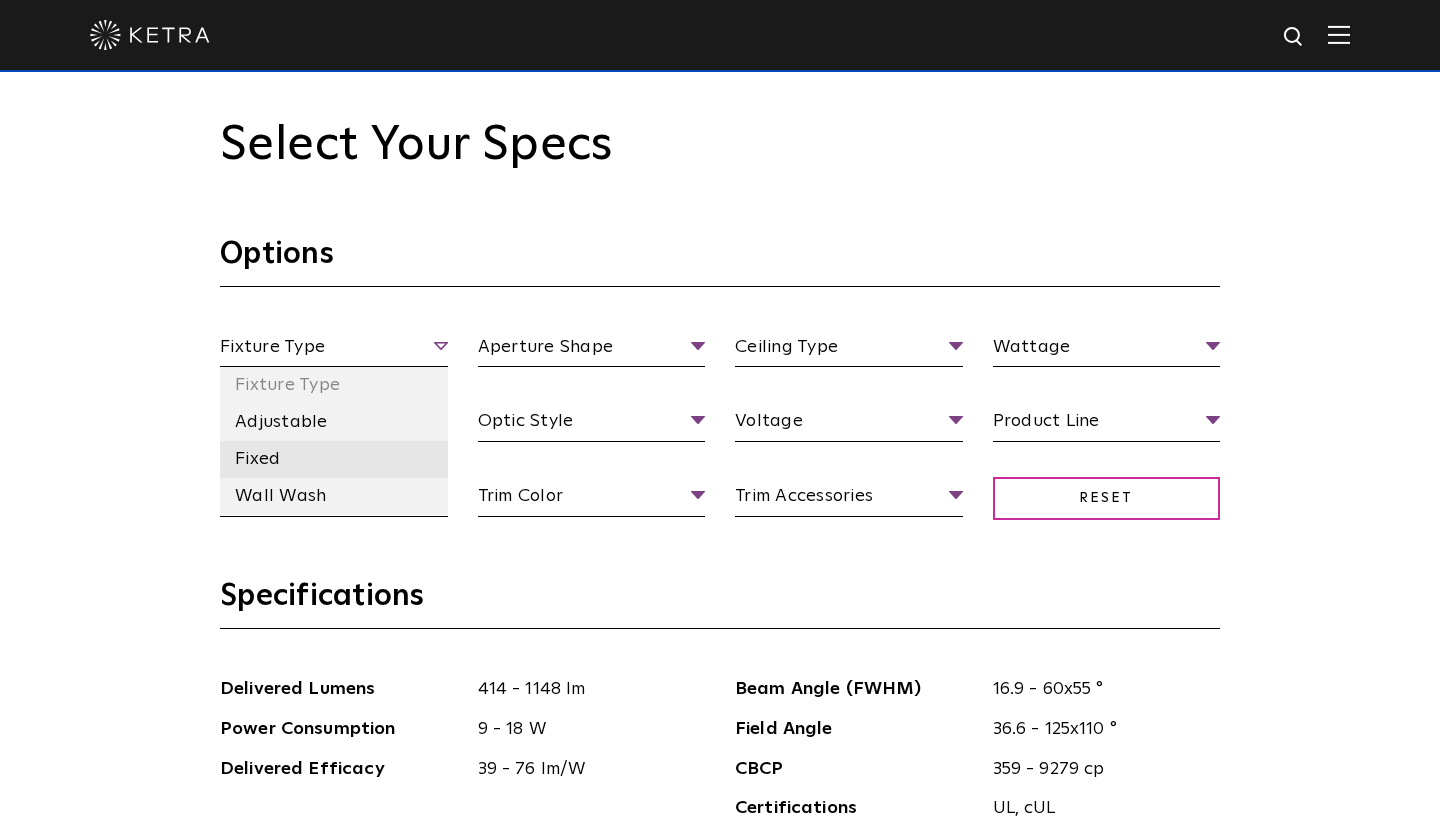 click on "Fixed" at bounding box center [334, 459] 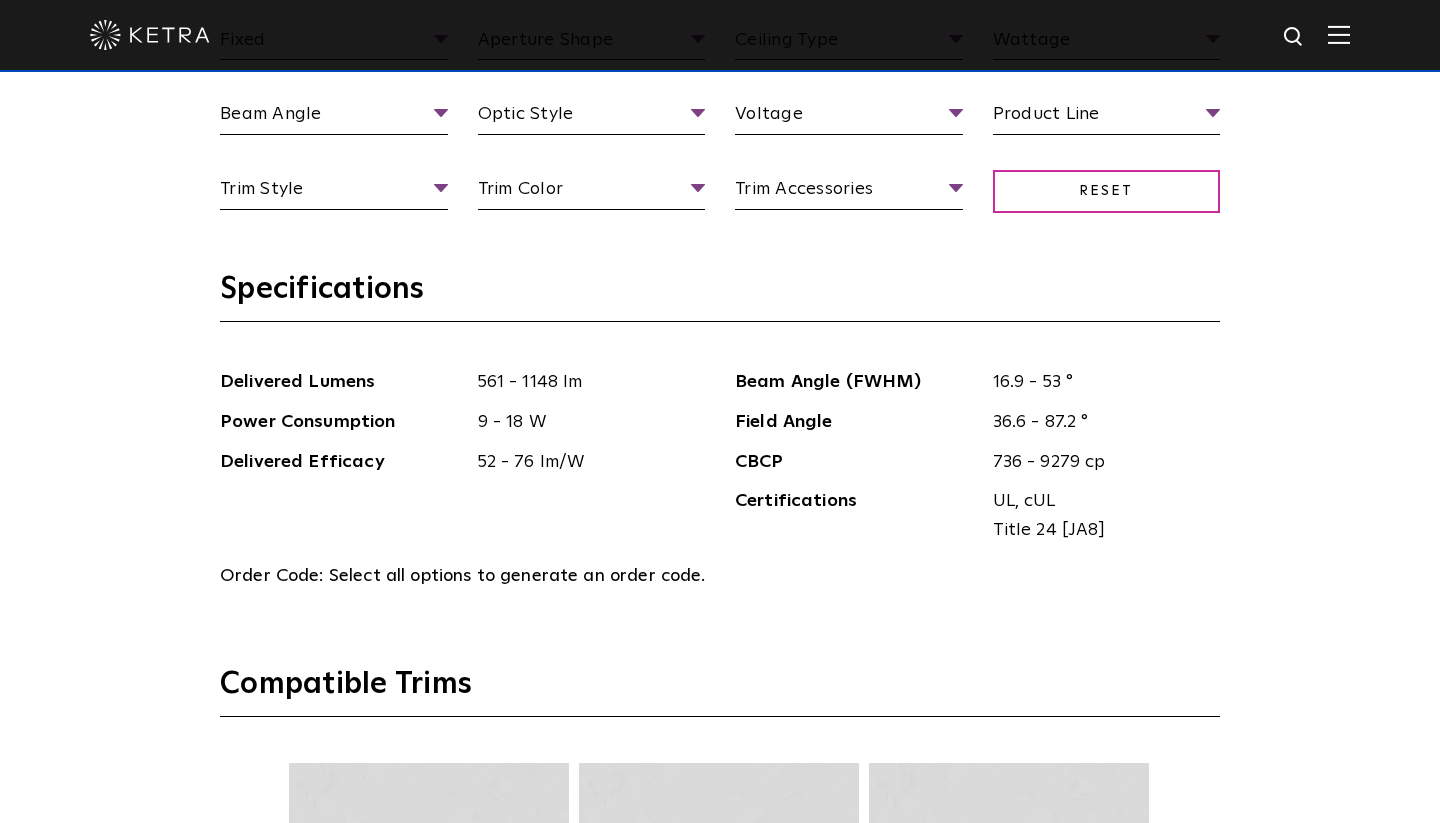 scroll, scrollTop: 1908, scrollLeft: 0, axis: vertical 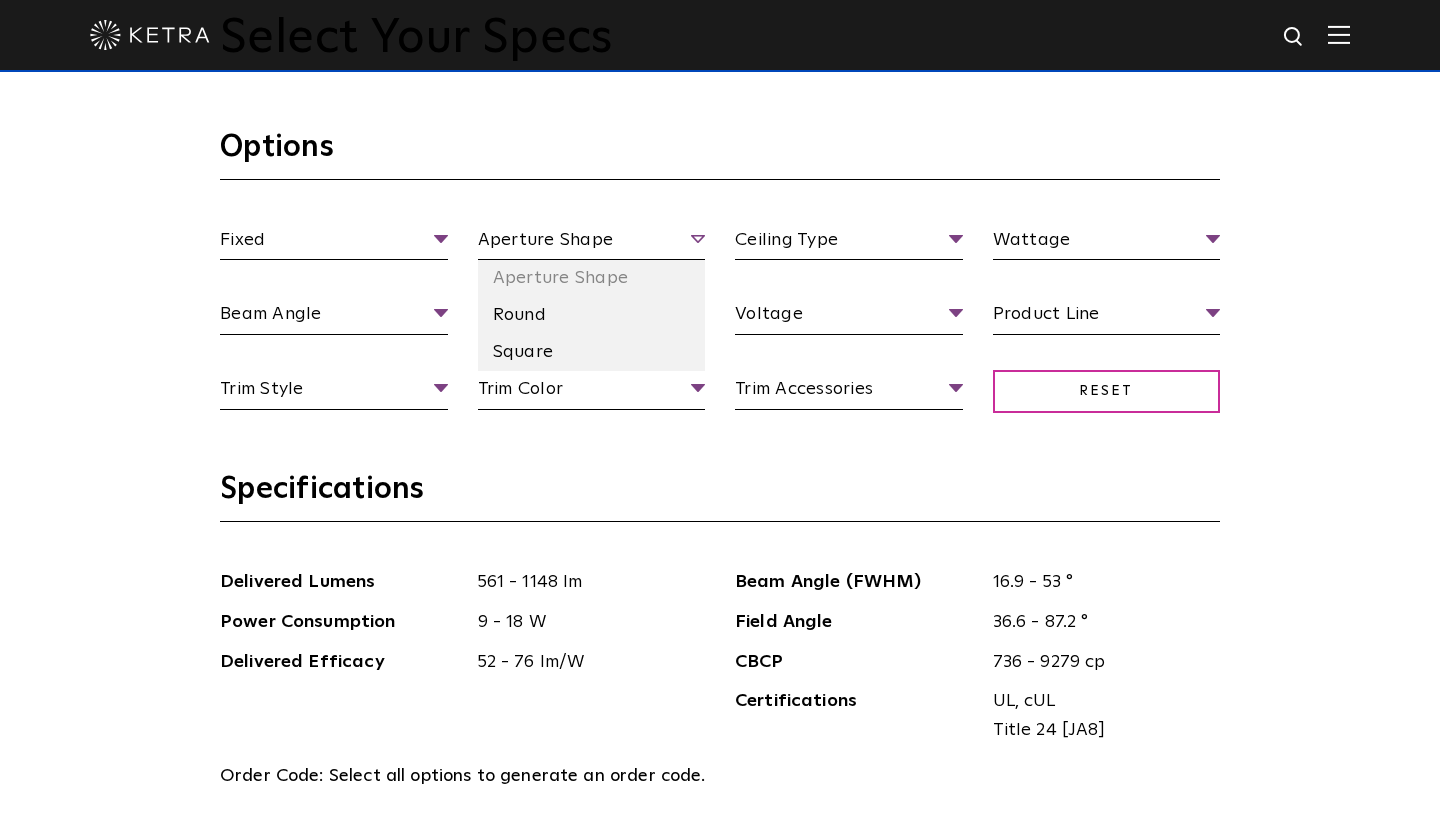 click on "Aperture Shape" at bounding box center [592, 243] 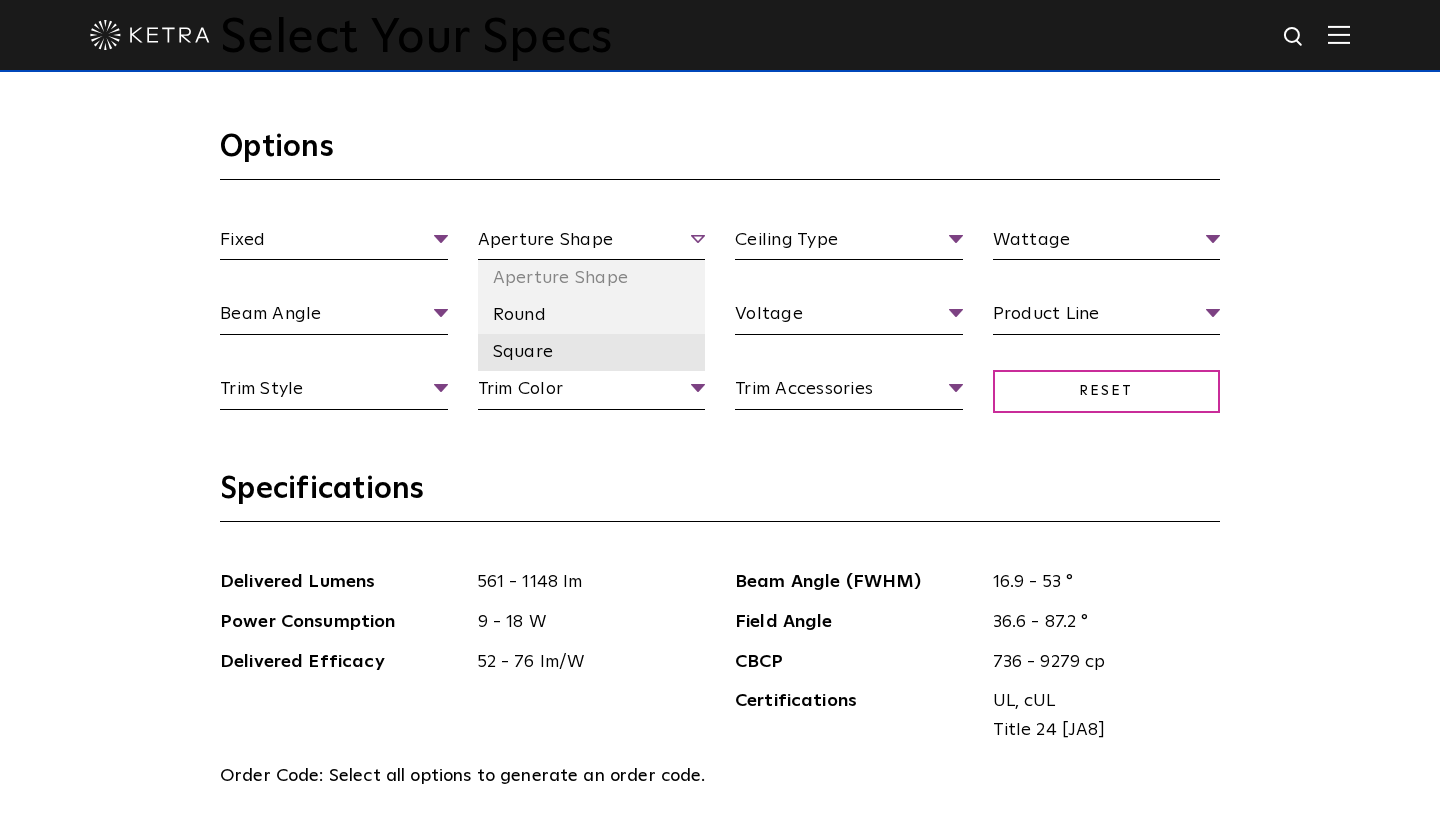 click on "Square" at bounding box center [592, 352] 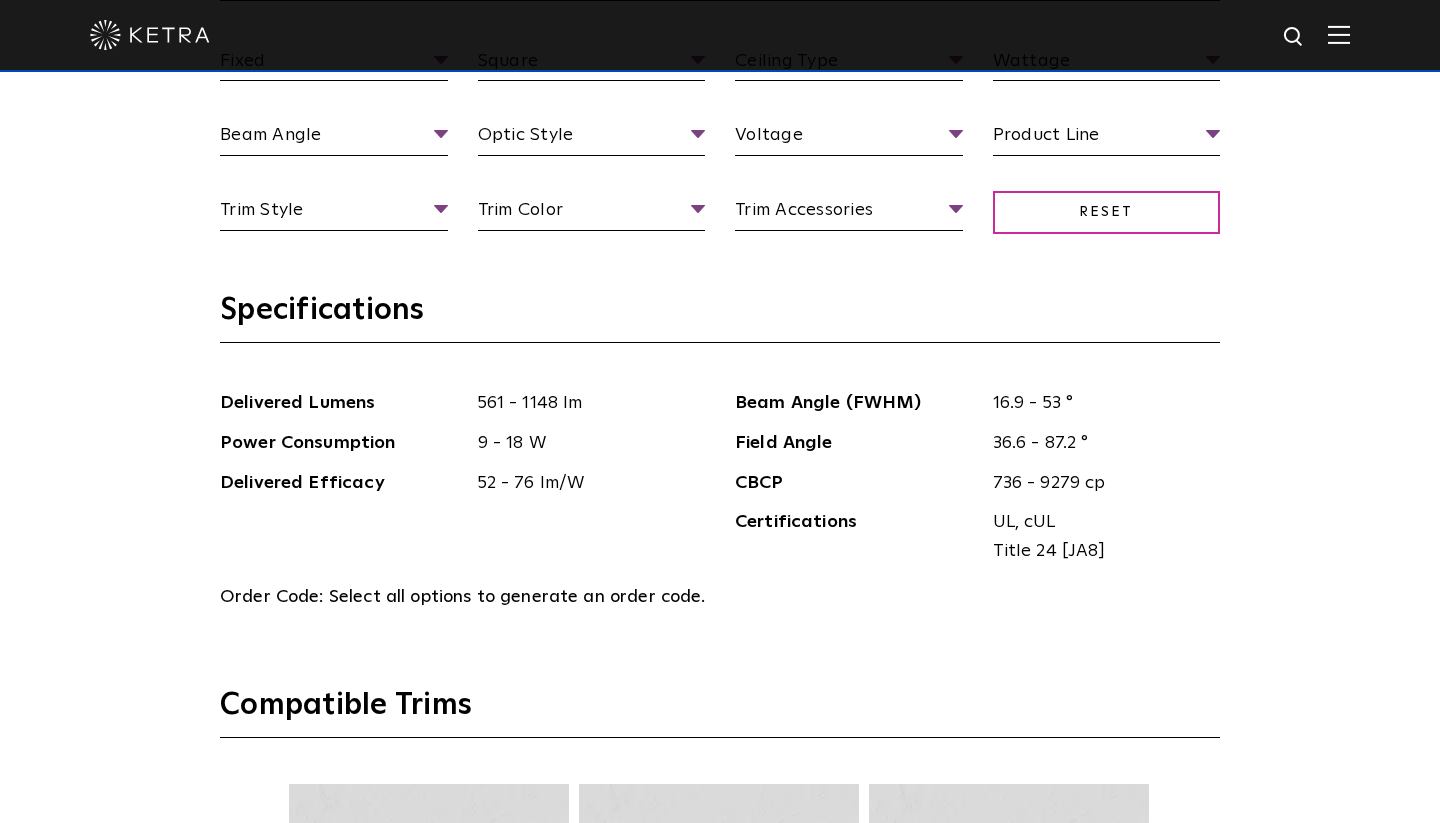 scroll, scrollTop: 1995, scrollLeft: 0, axis: vertical 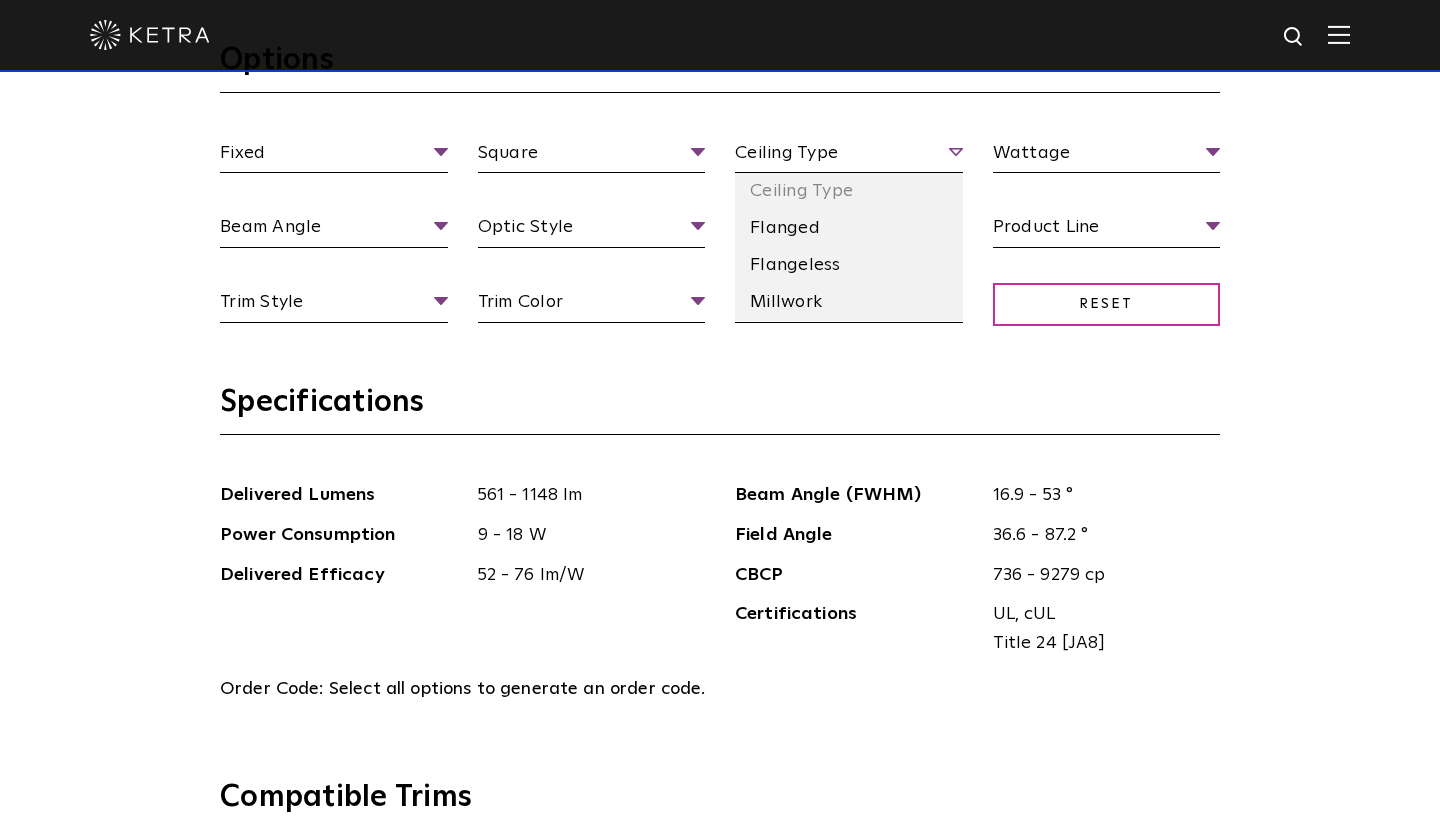 click on "Ceiling Type" at bounding box center (849, 156) 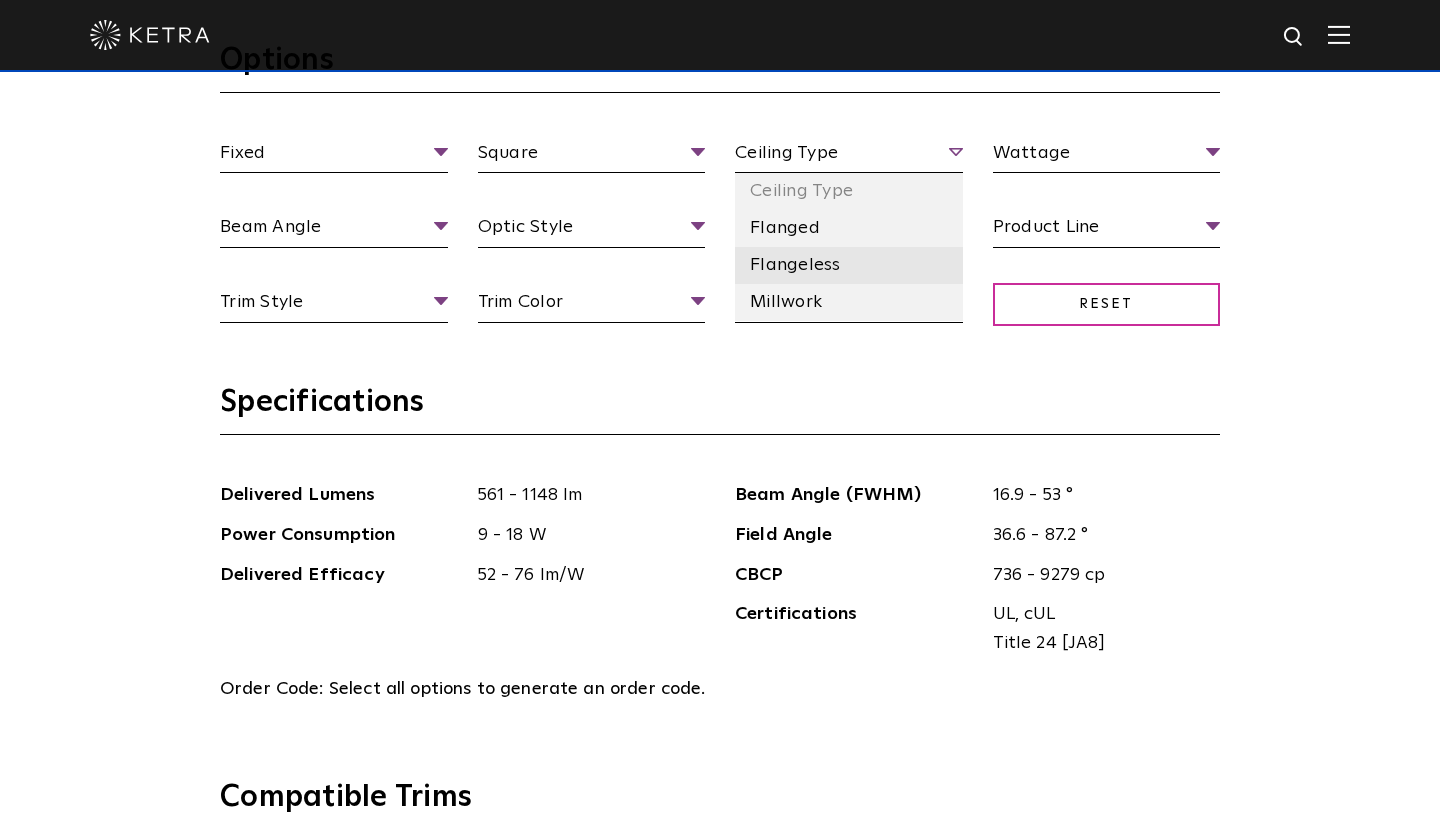 click on "Flangeless" at bounding box center [849, 265] 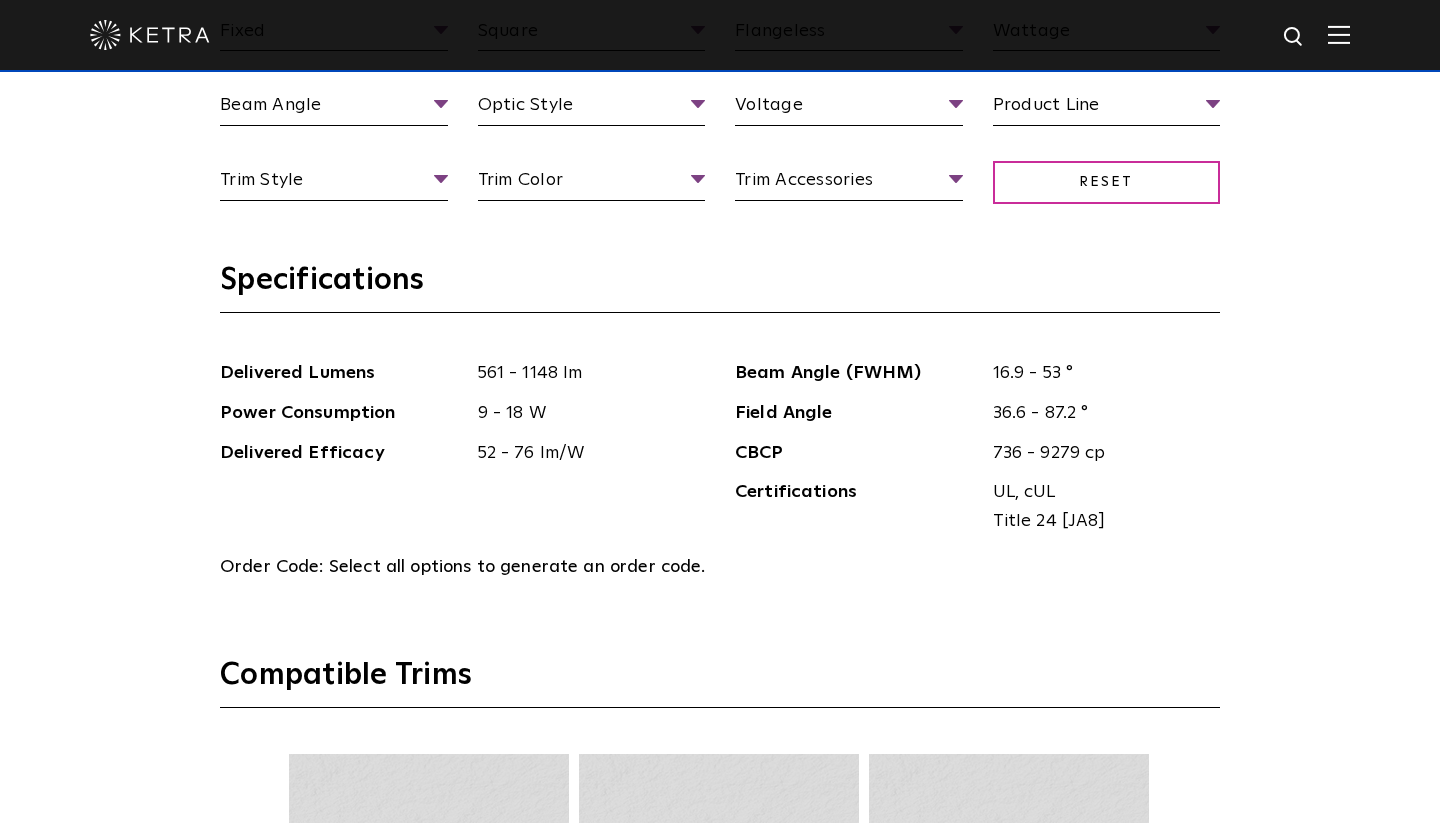 scroll, scrollTop: 2029, scrollLeft: 0, axis: vertical 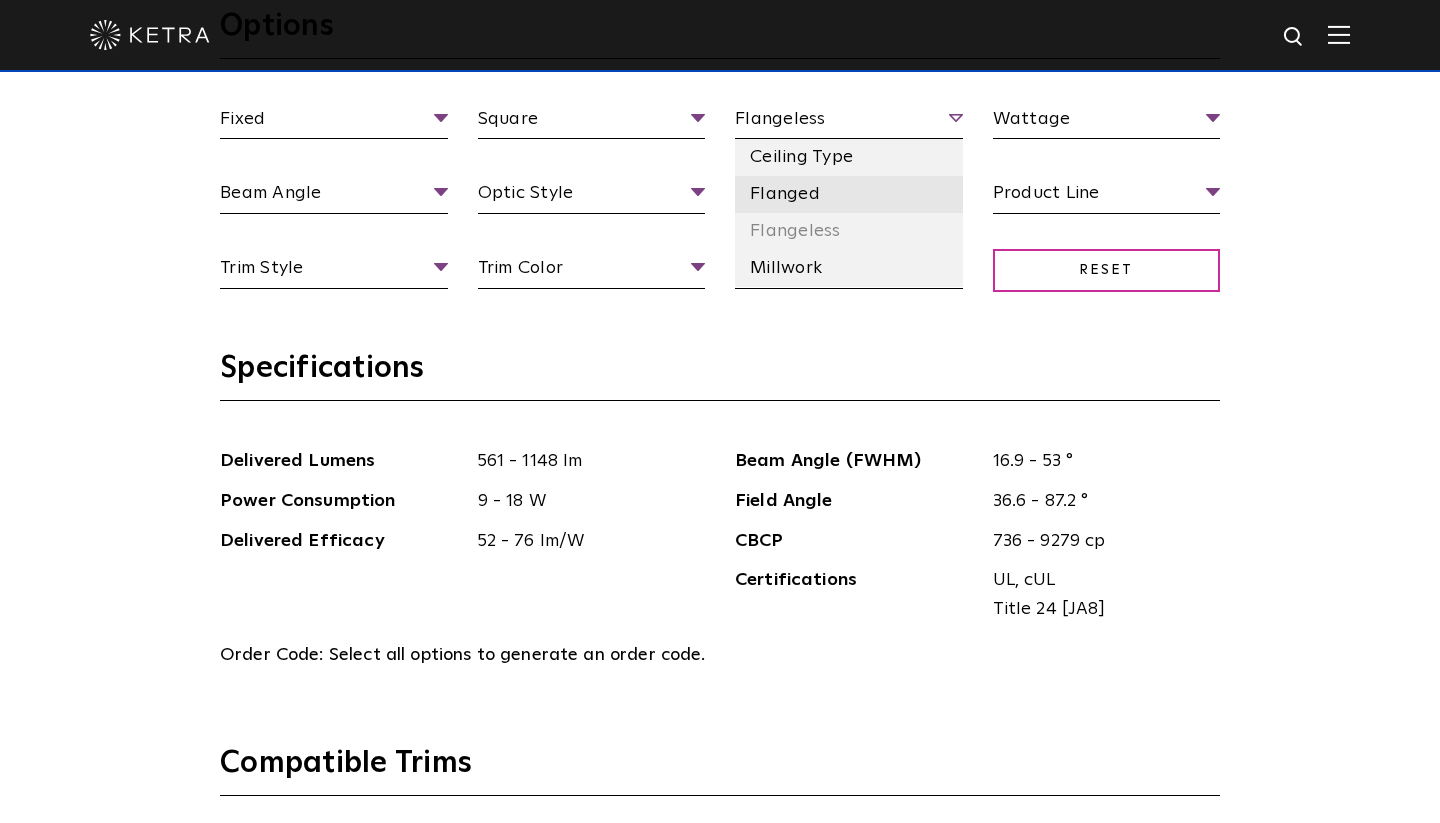 click on "Flanged" at bounding box center (849, 194) 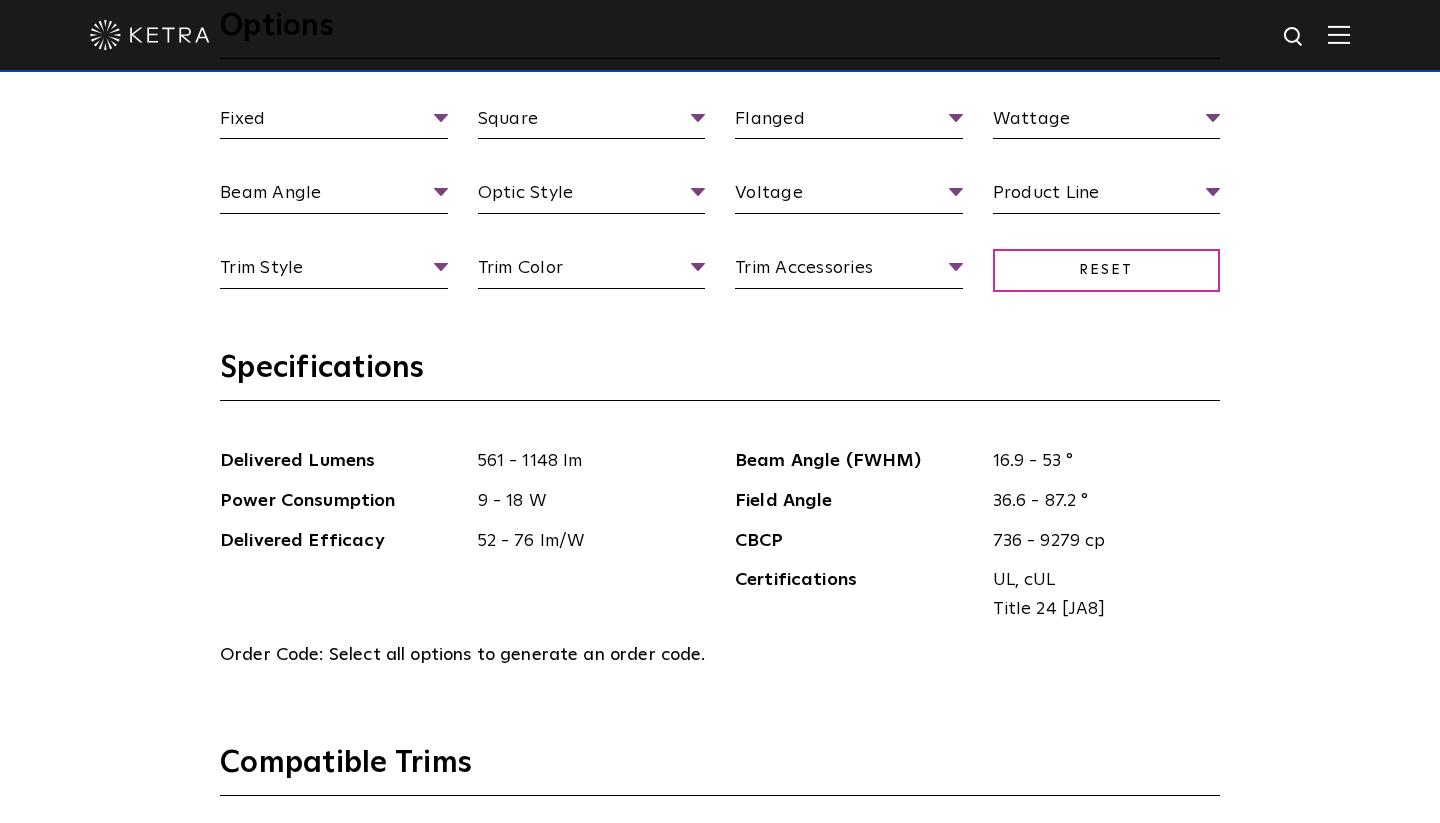 scroll, scrollTop: 2021, scrollLeft: 0, axis: vertical 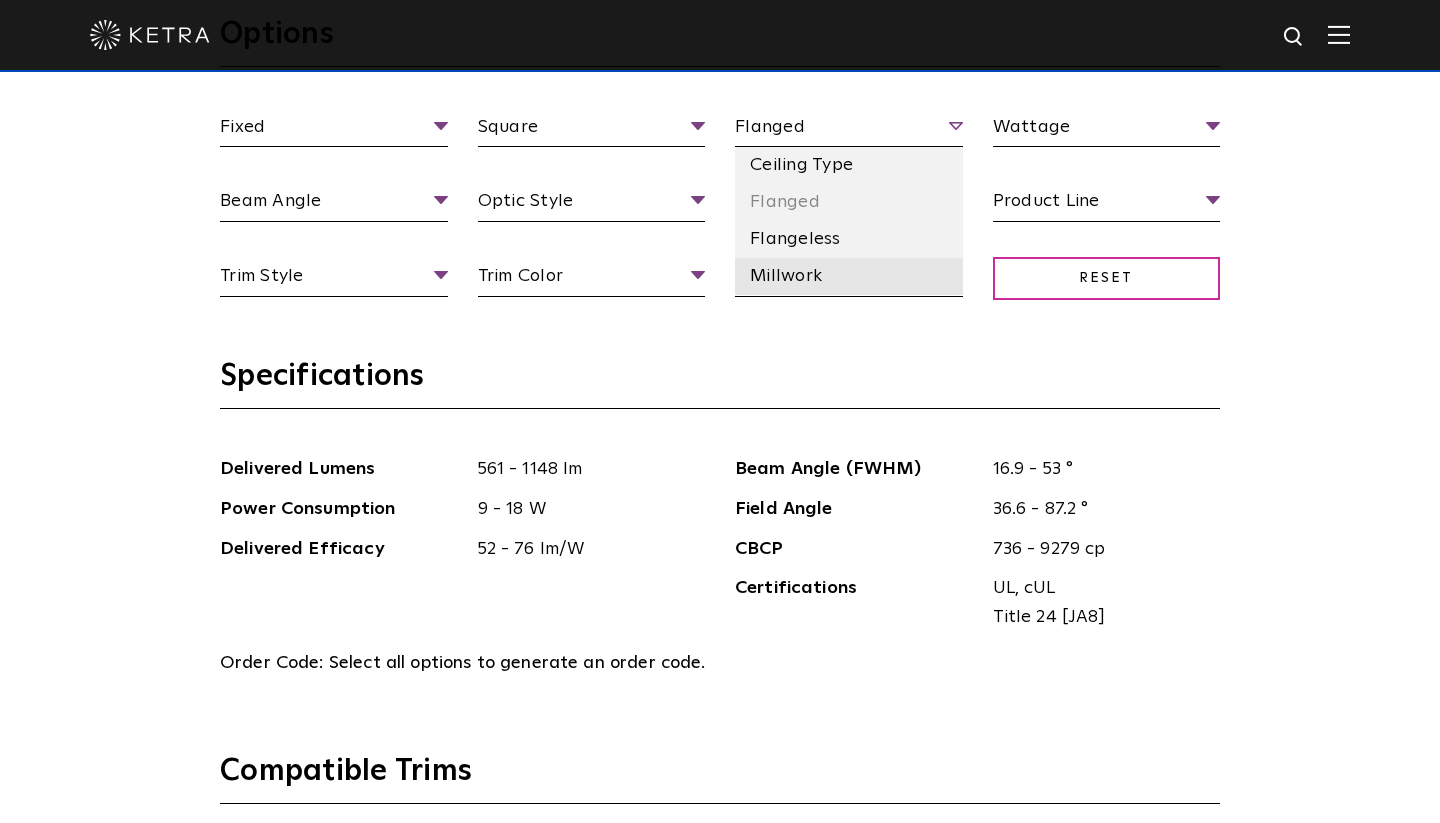 click on "Millwork" at bounding box center [849, 276] 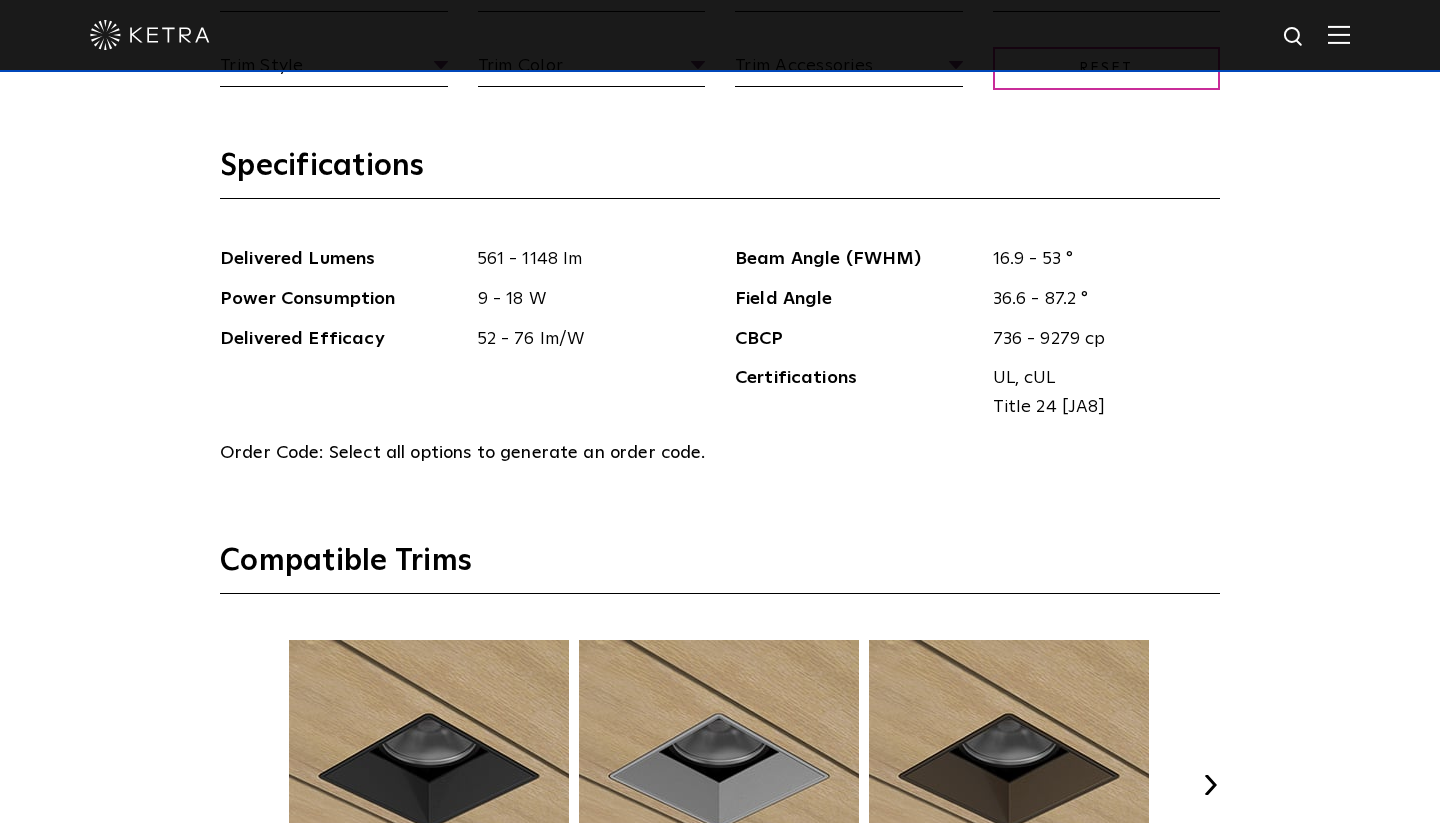scroll, scrollTop: 2066, scrollLeft: 0, axis: vertical 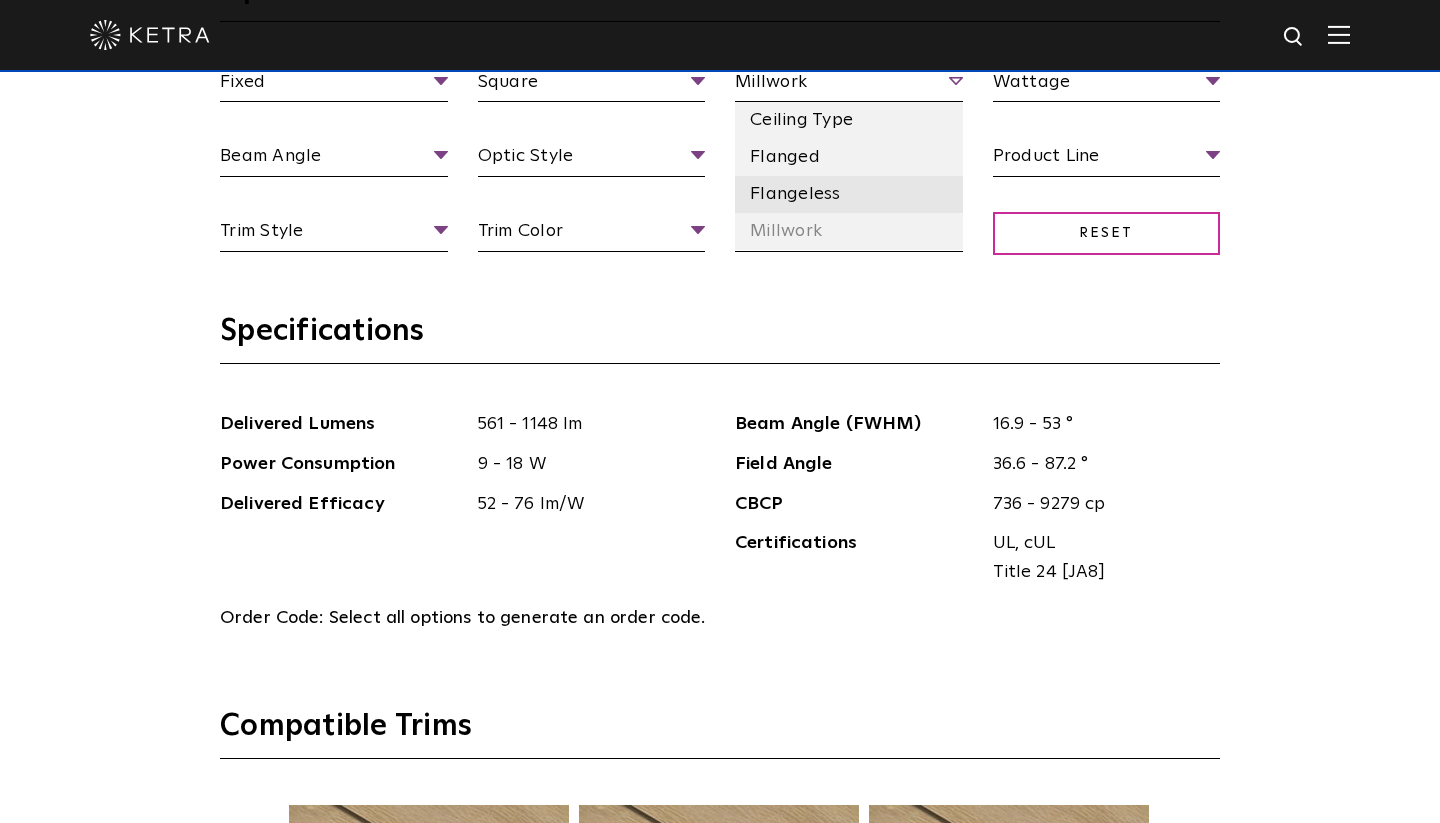 click on "Flangeless" at bounding box center (849, 194) 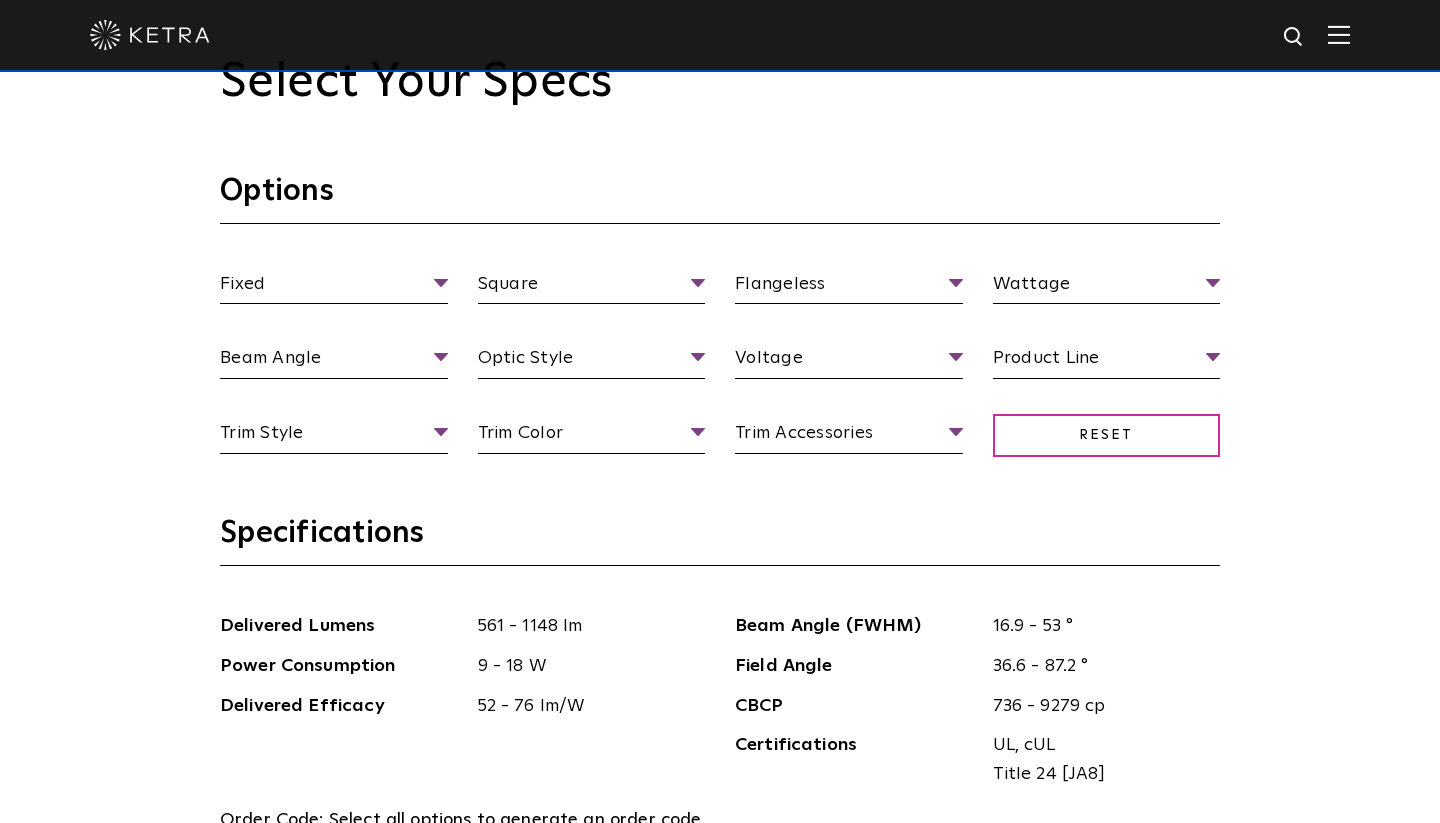 scroll, scrollTop: 1836, scrollLeft: 0, axis: vertical 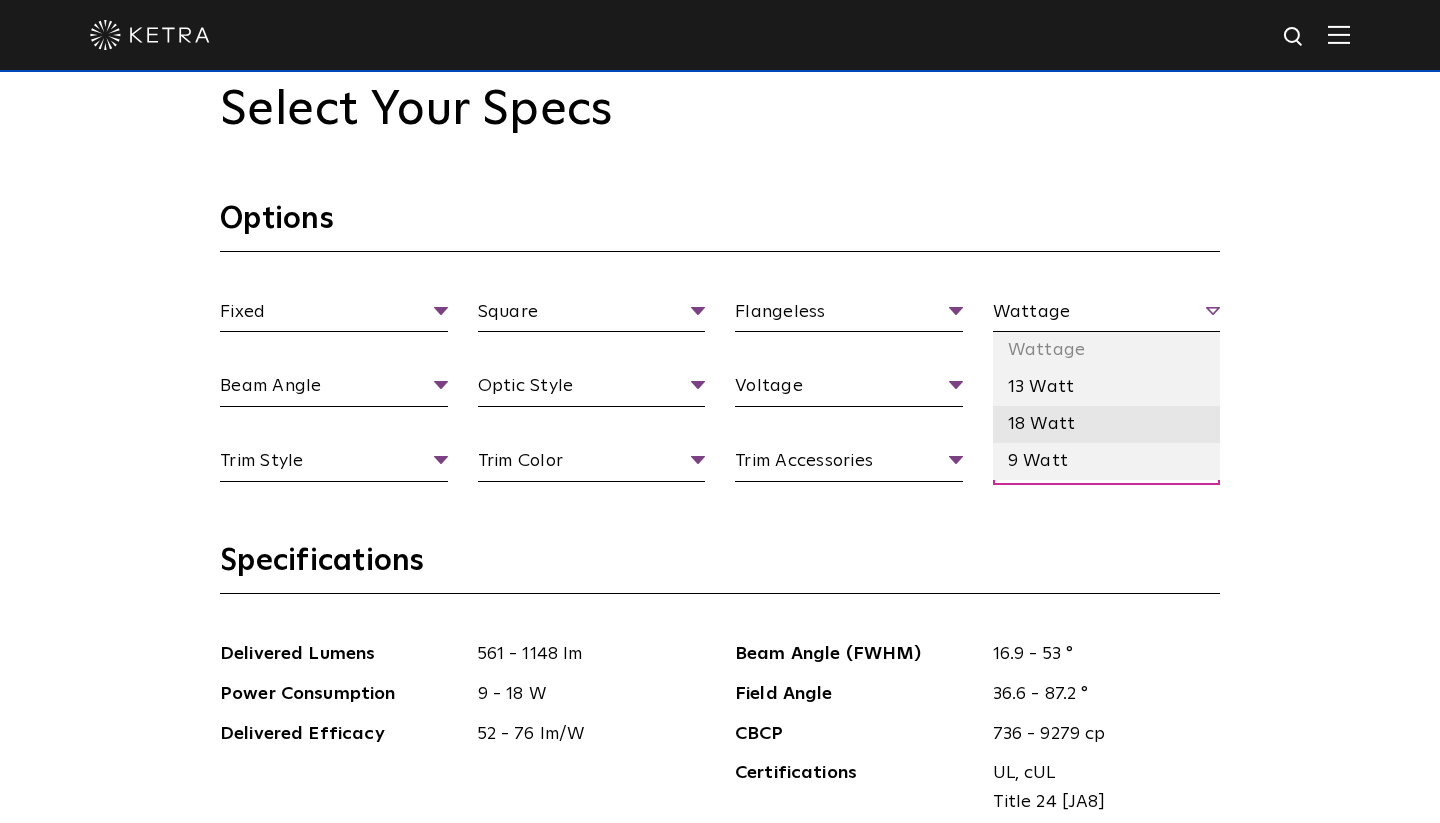 click on "18 Watt" at bounding box center (1107, 424) 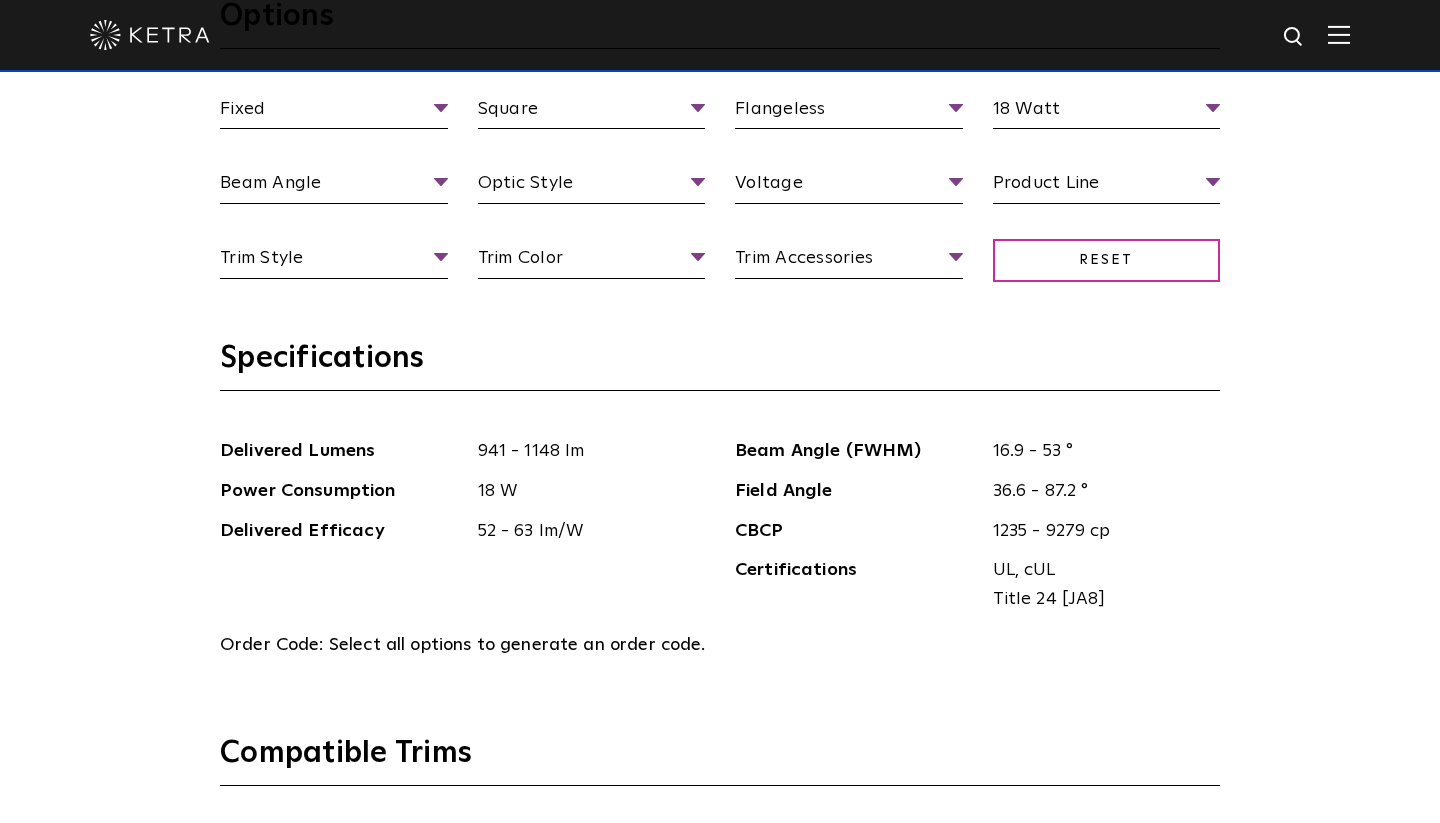 scroll, scrollTop: 1989, scrollLeft: 0, axis: vertical 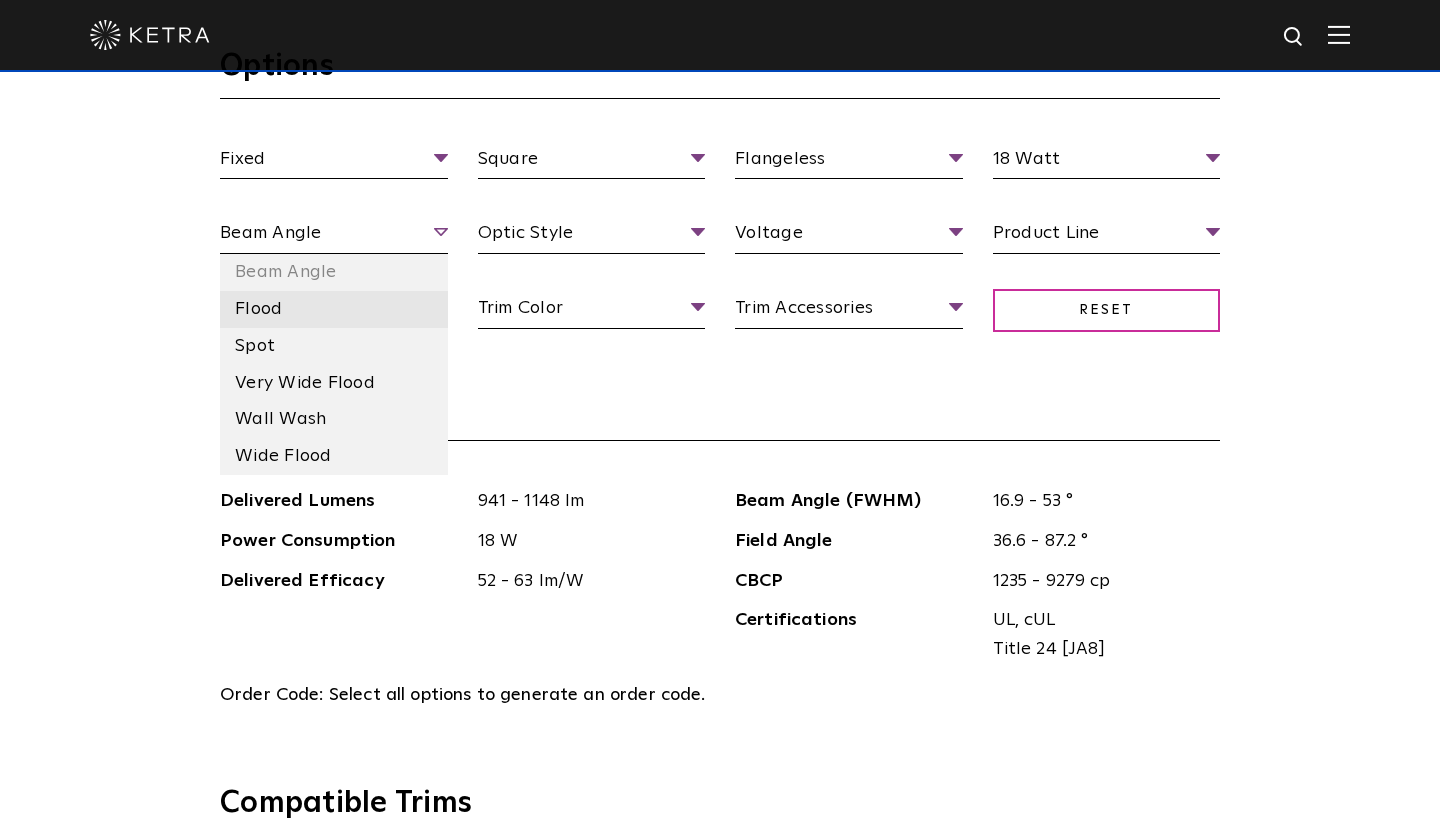 click on "Flood" at bounding box center [334, 309] 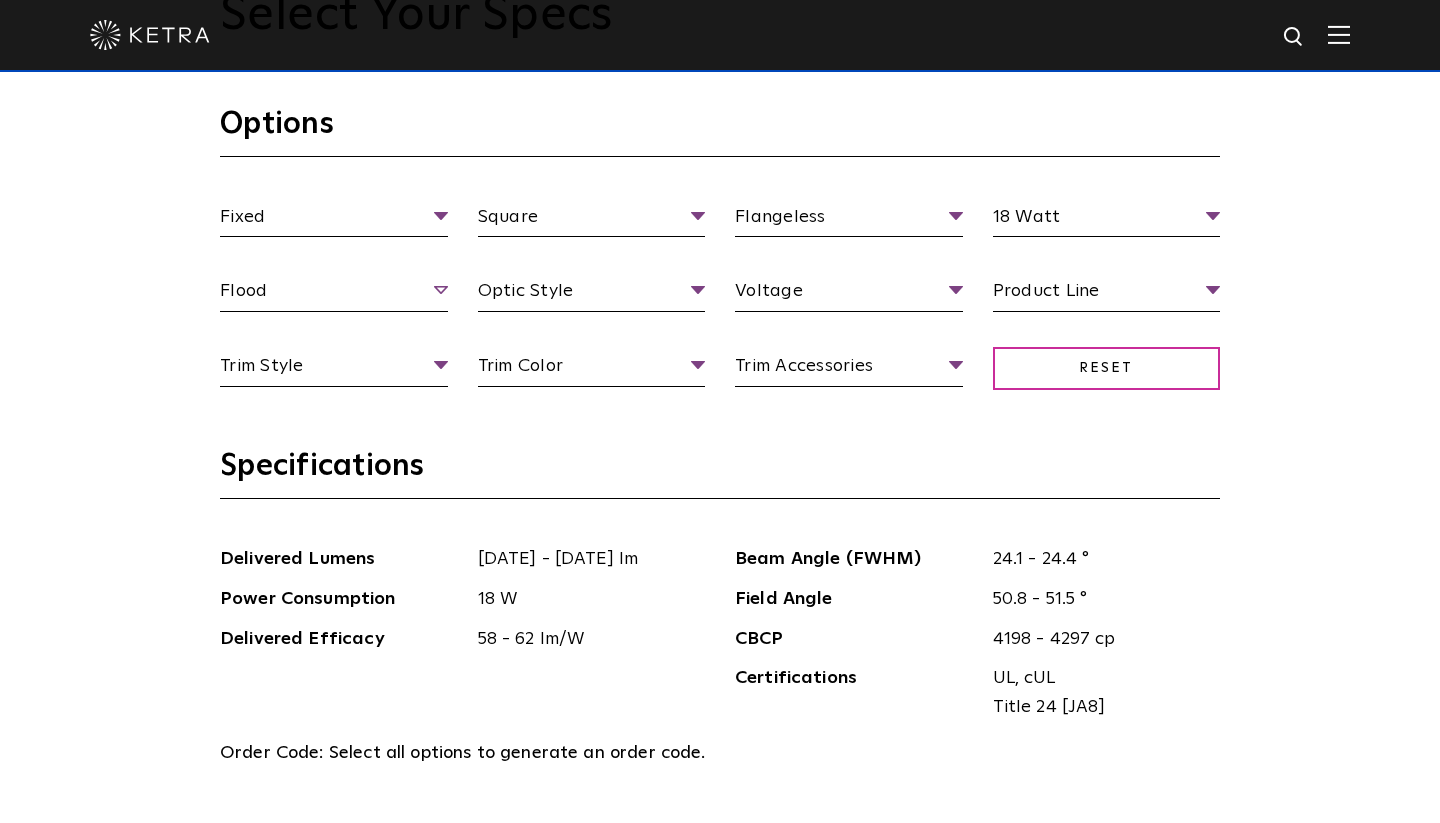 scroll, scrollTop: 1924, scrollLeft: 0, axis: vertical 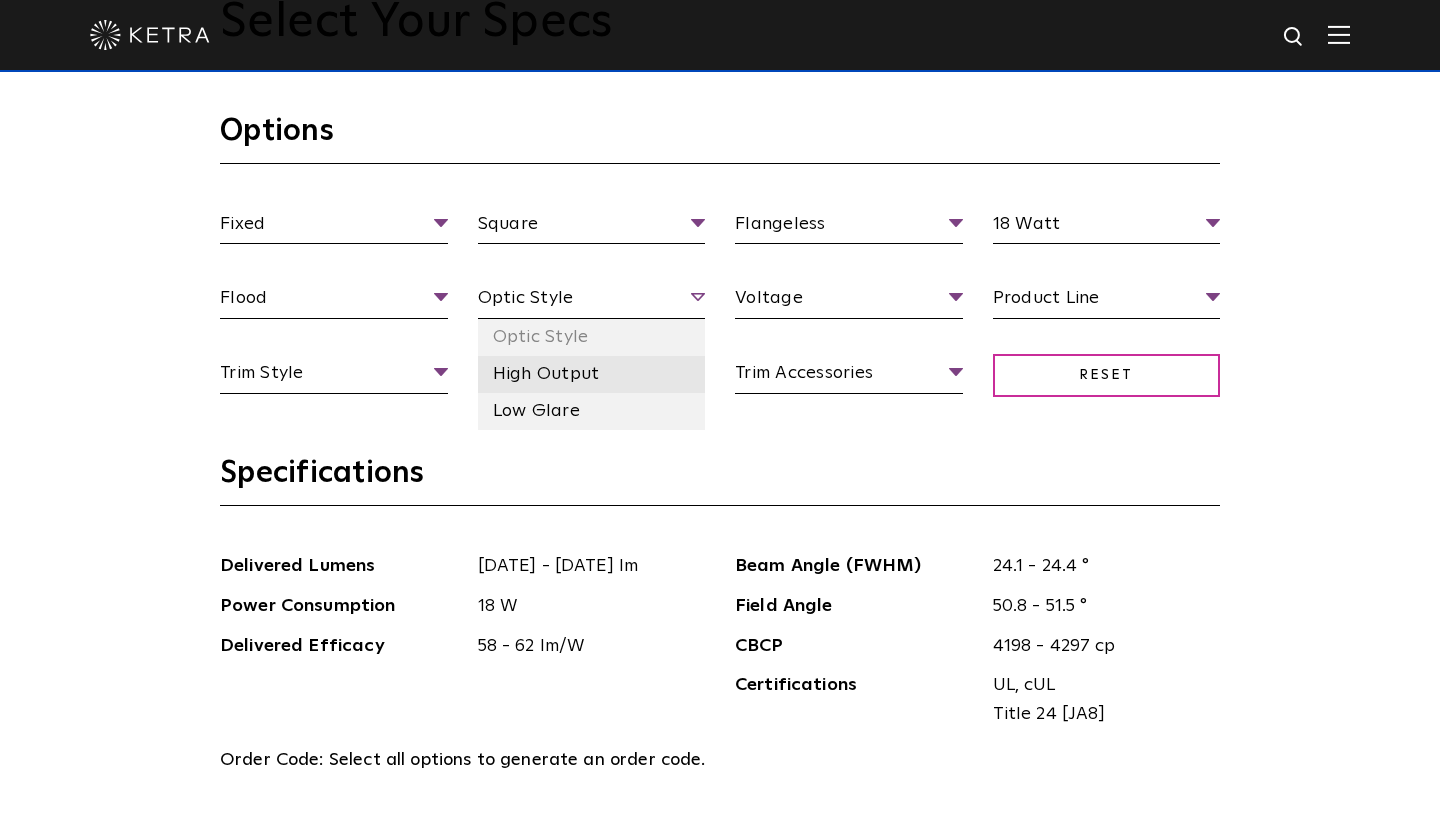 click on "High Output" at bounding box center (592, 374) 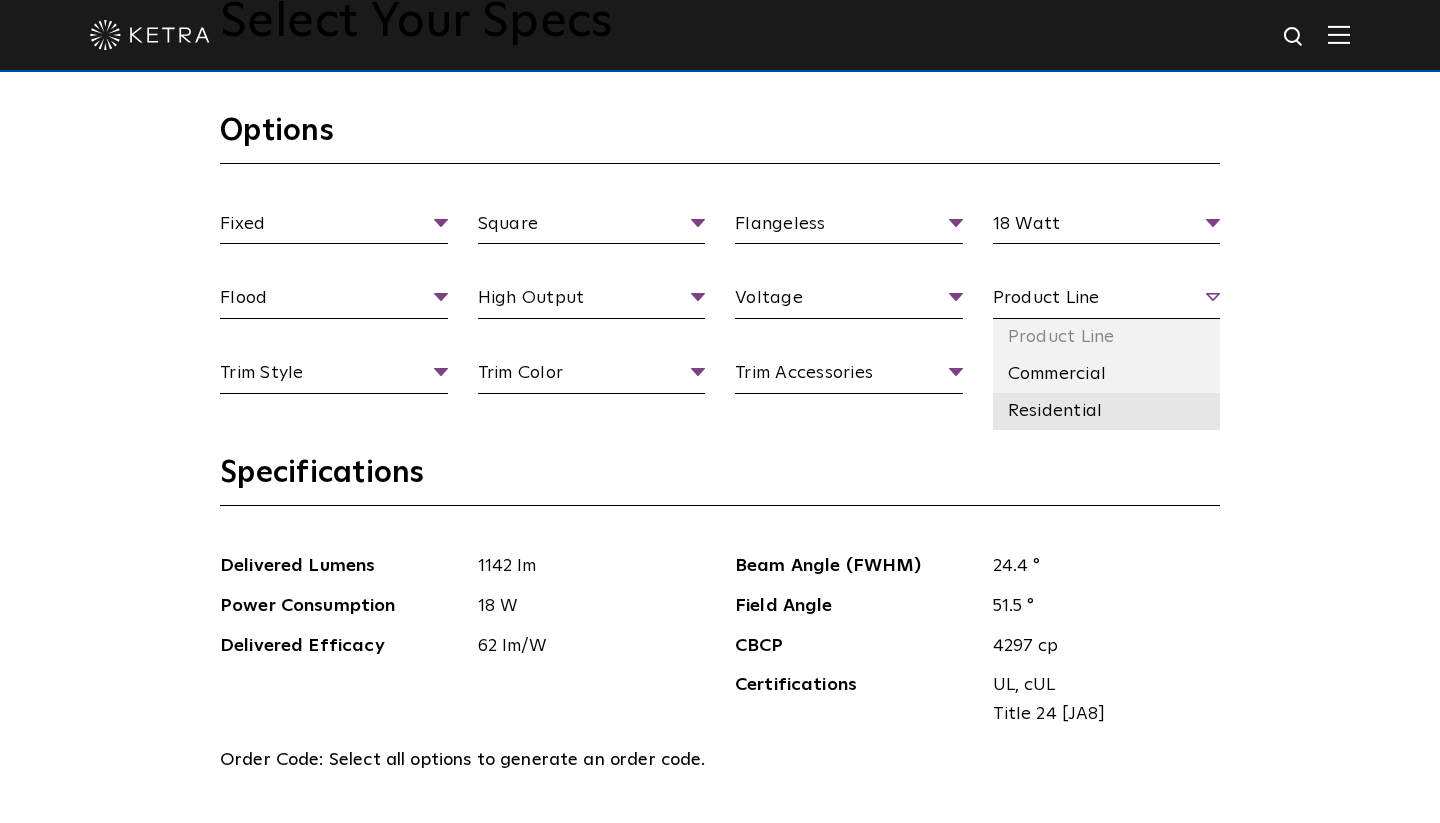 click on "Residential" at bounding box center (1107, 411) 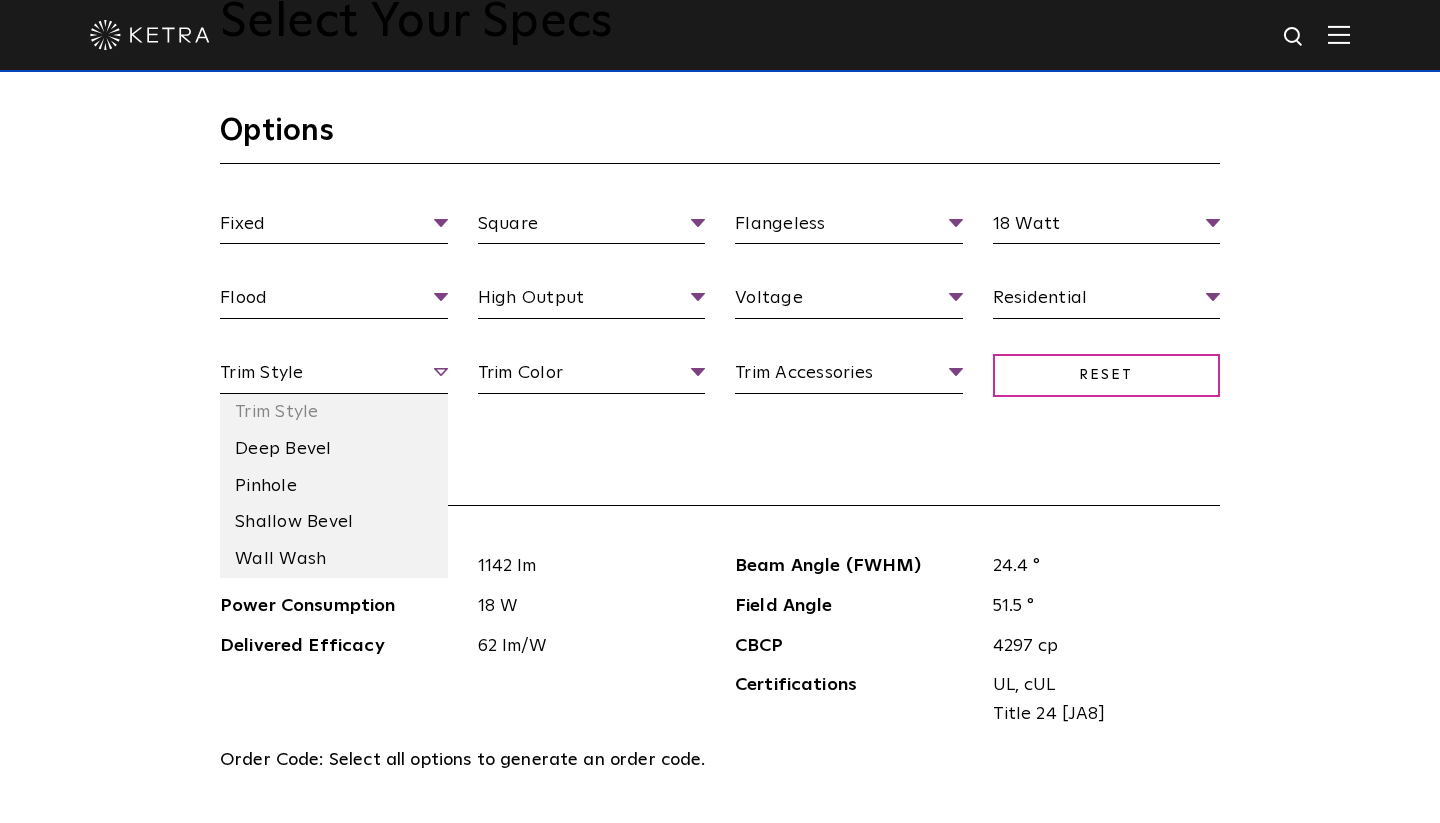 click on "Trim Style" at bounding box center [334, 376] 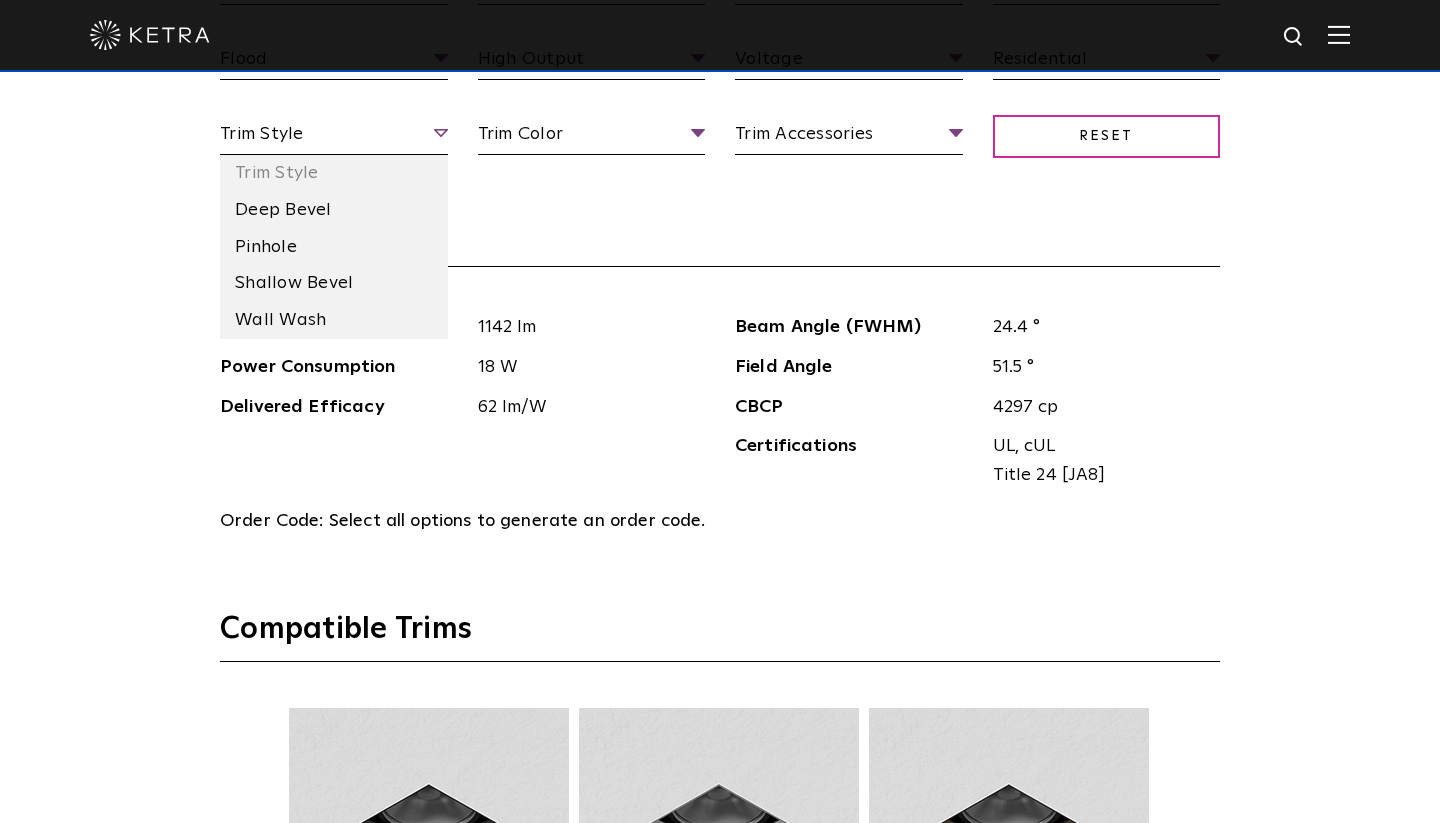 scroll, scrollTop: 2150, scrollLeft: 0, axis: vertical 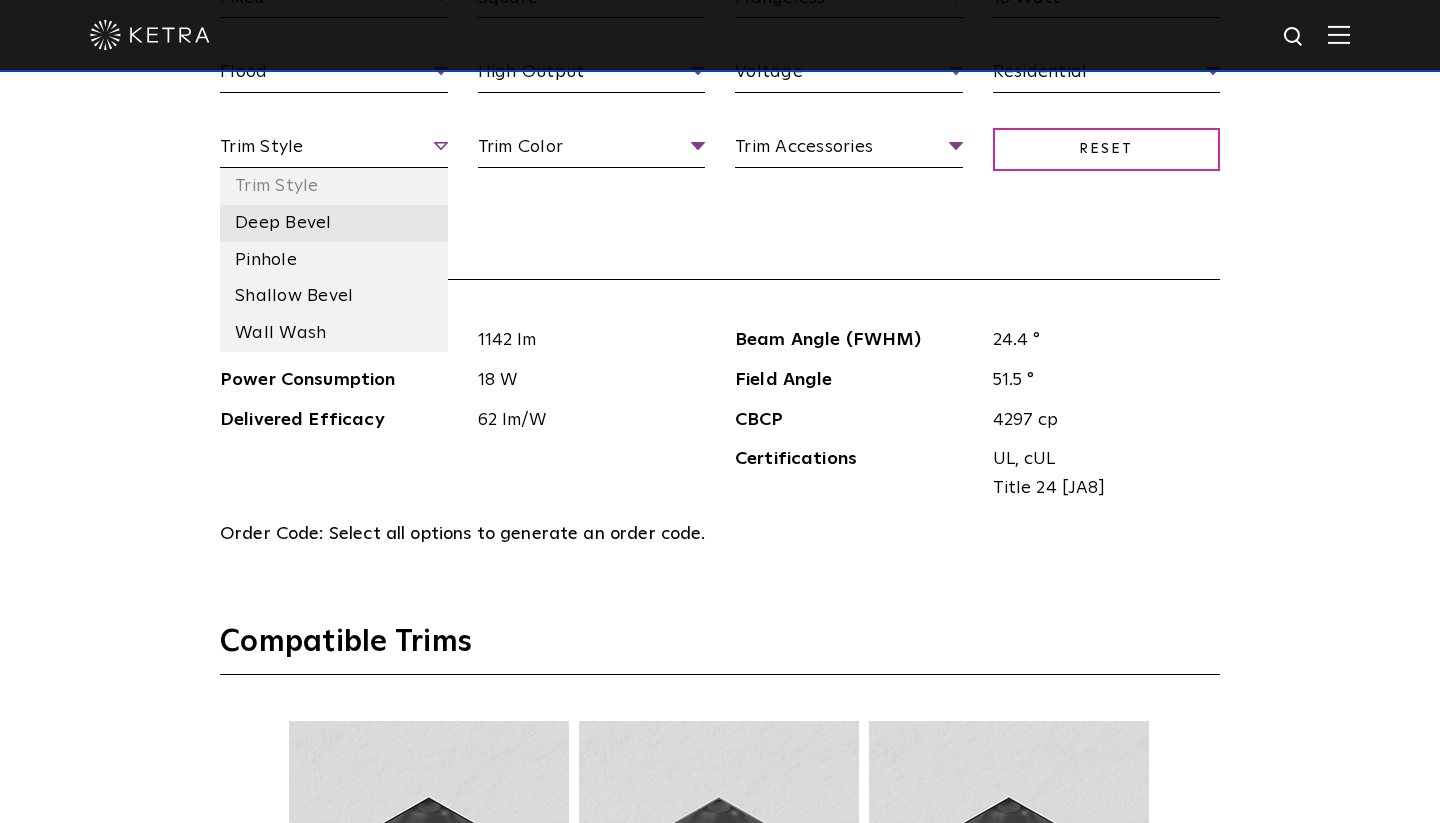 click on "Deep Bevel" at bounding box center [334, 223] 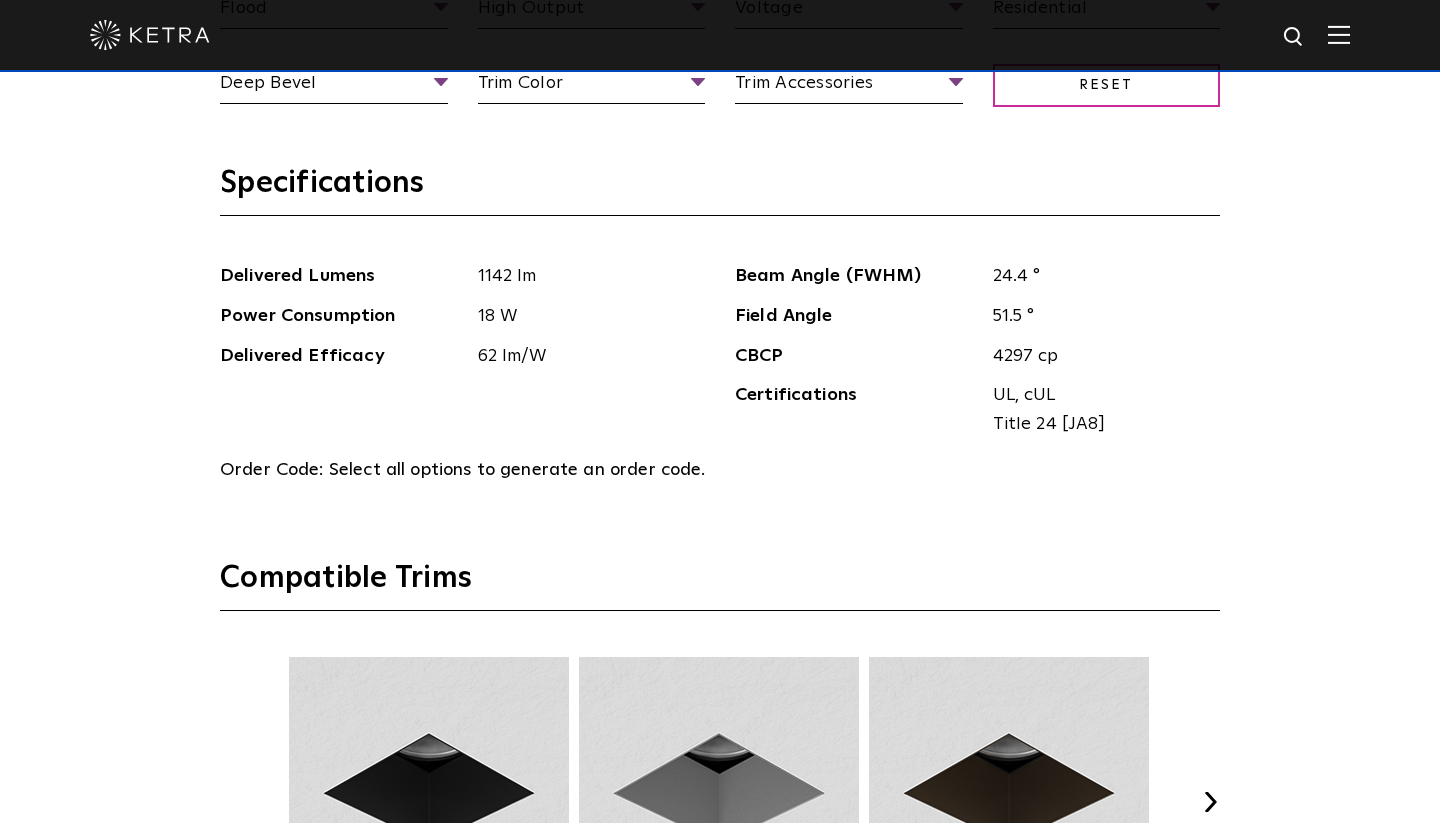 scroll, scrollTop: 2180, scrollLeft: 0, axis: vertical 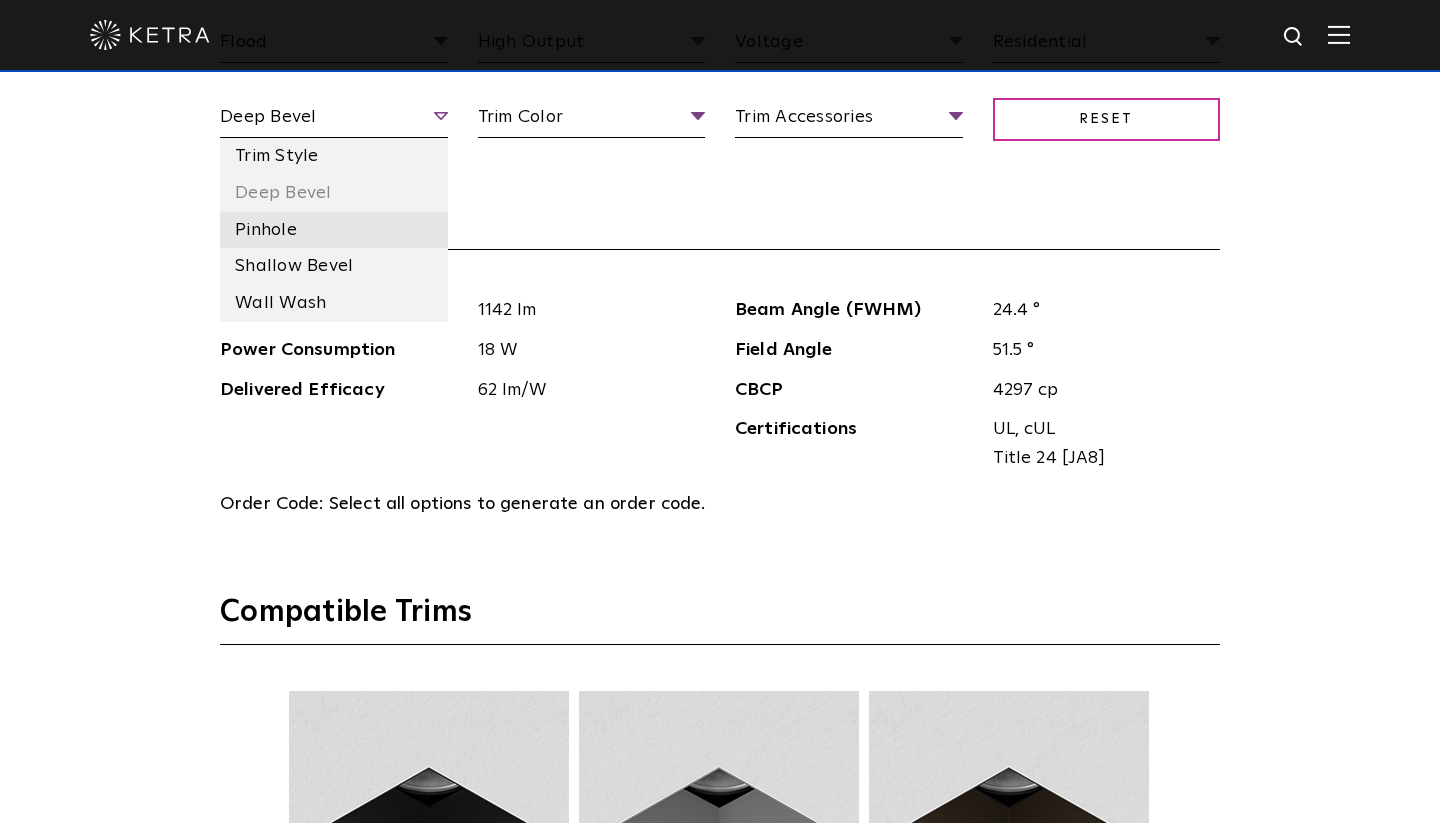 click on "Pinhole" at bounding box center [334, 230] 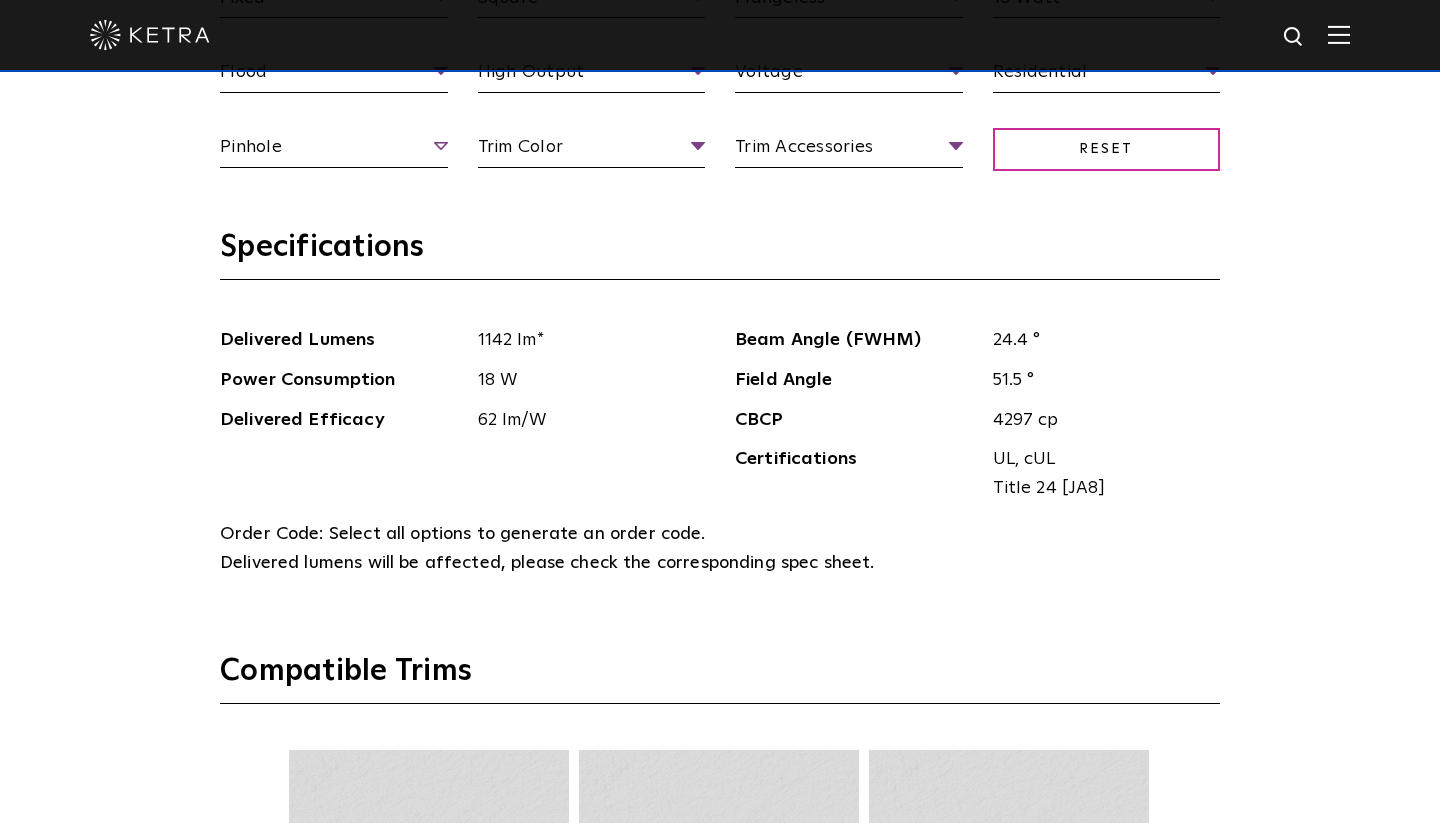 scroll, scrollTop: 2143, scrollLeft: 0, axis: vertical 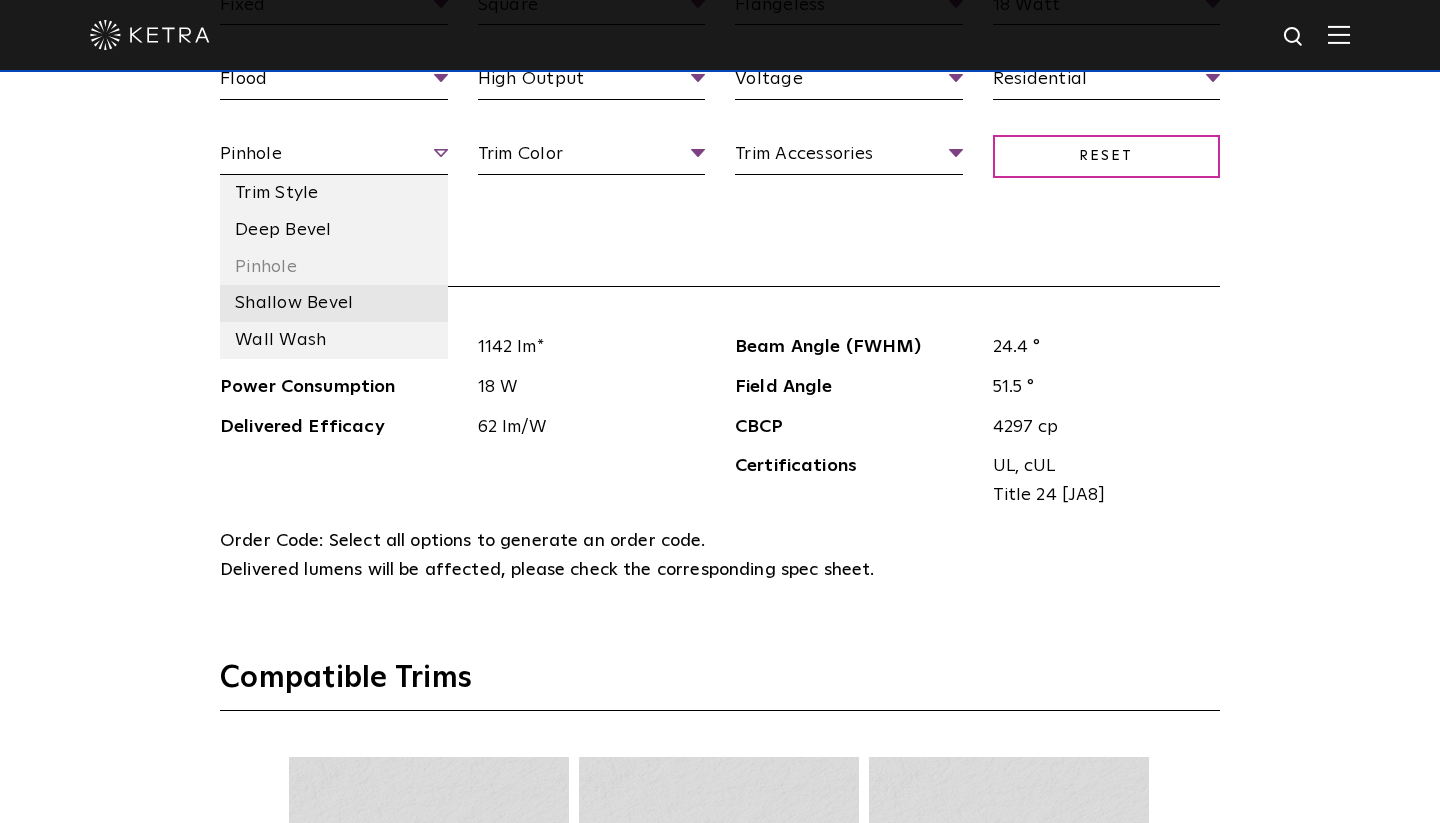 click on "Shallow Bevel" at bounding box center [334, 303] 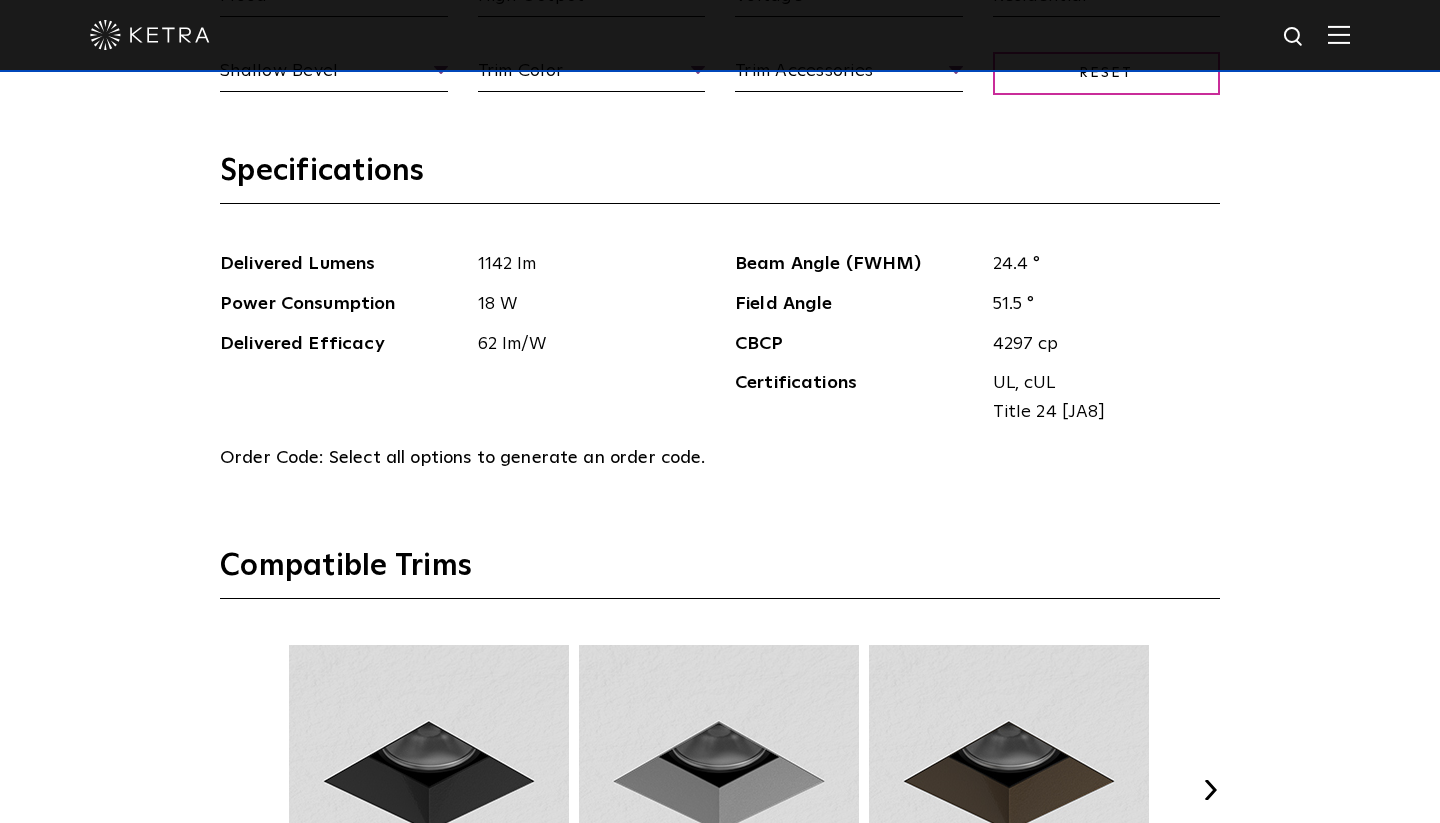 scroll, scrollTop: 2213, scrollLeft: 0, axis: vertical 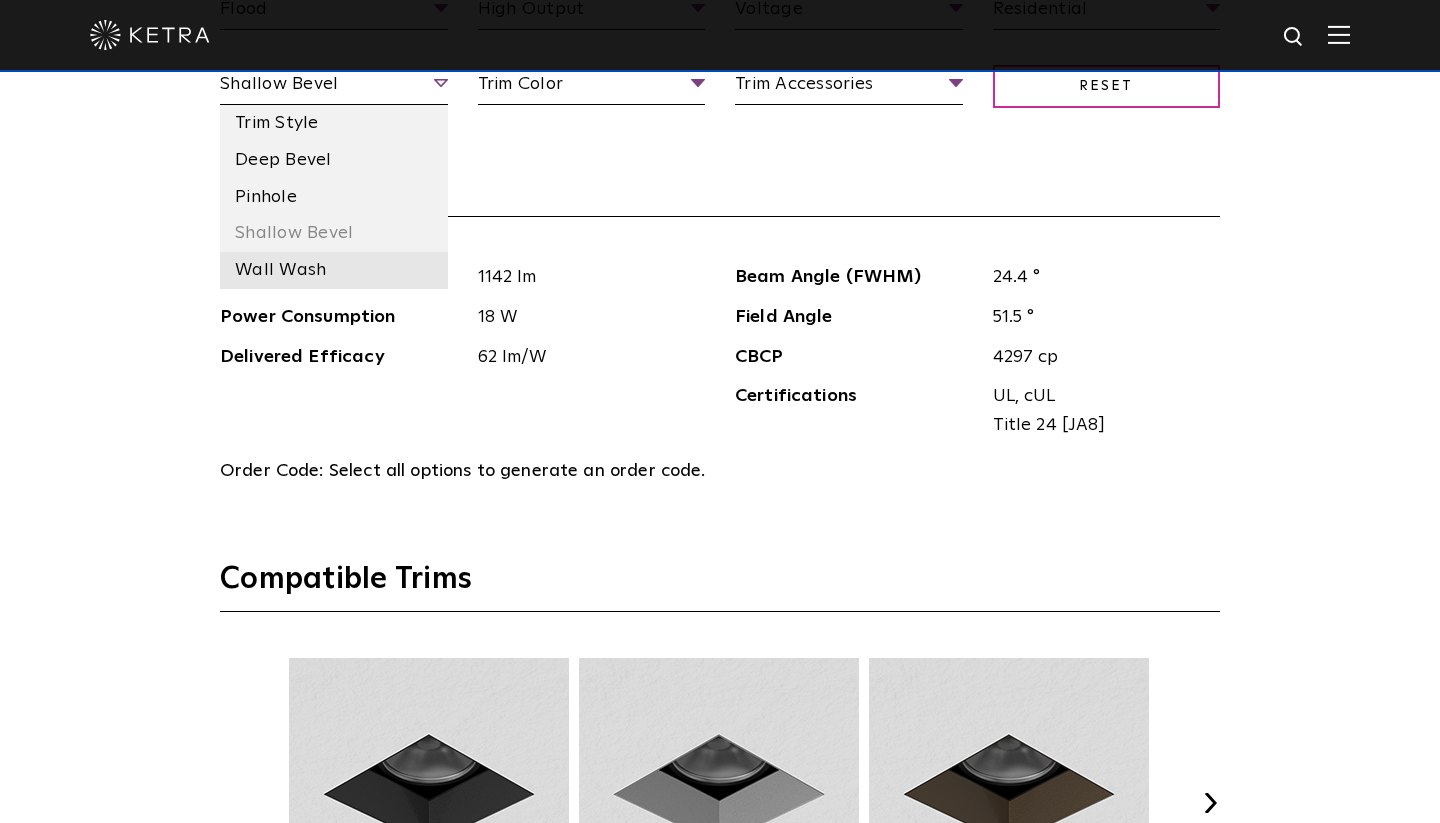 click on "Wall Wash" at bounding box center (334, 270) 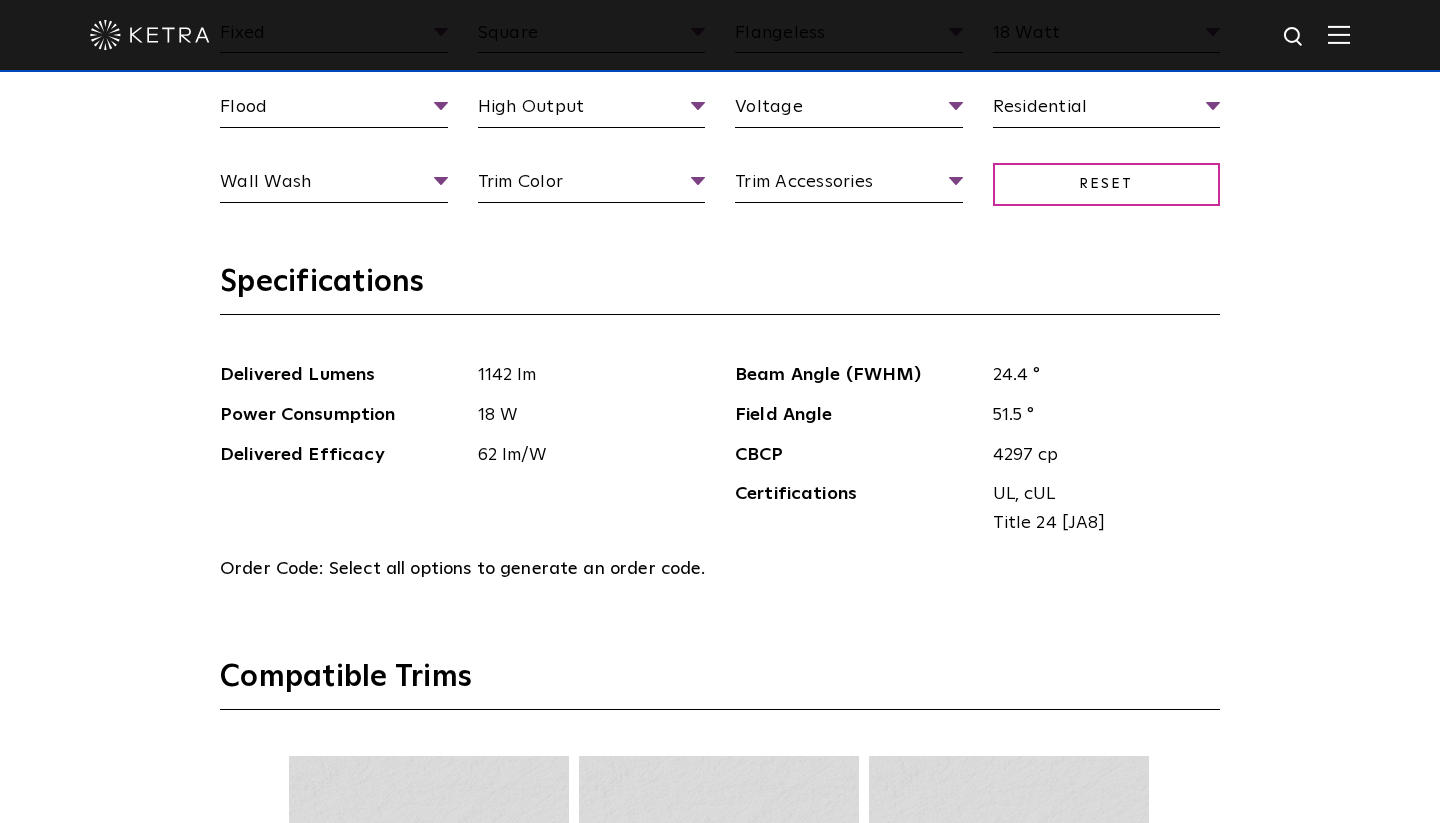 scroll, scrollTop: 2084, scrollLeft: 0, axis: vertical 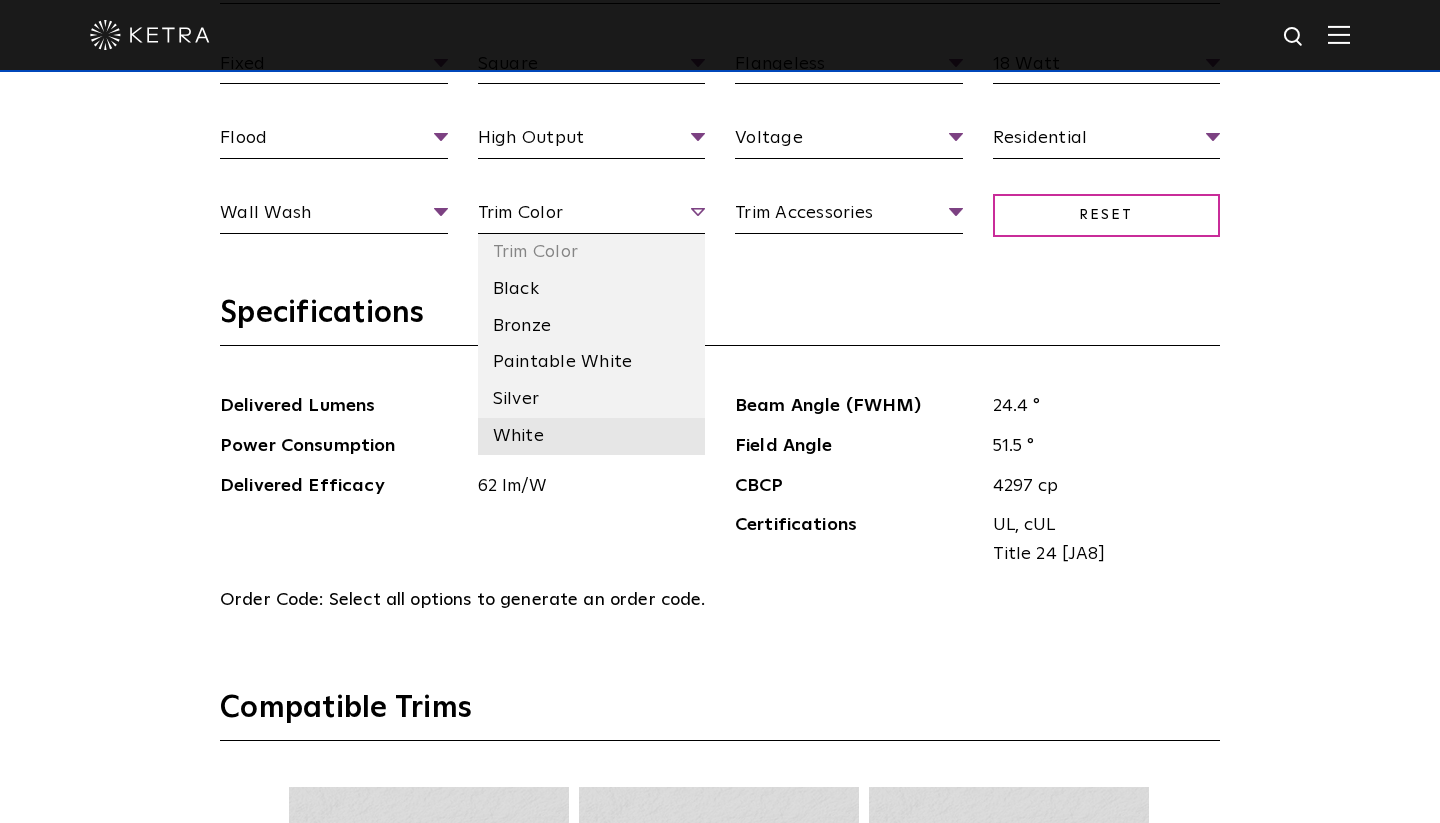 click on "White" at bounding box center [592, 436] 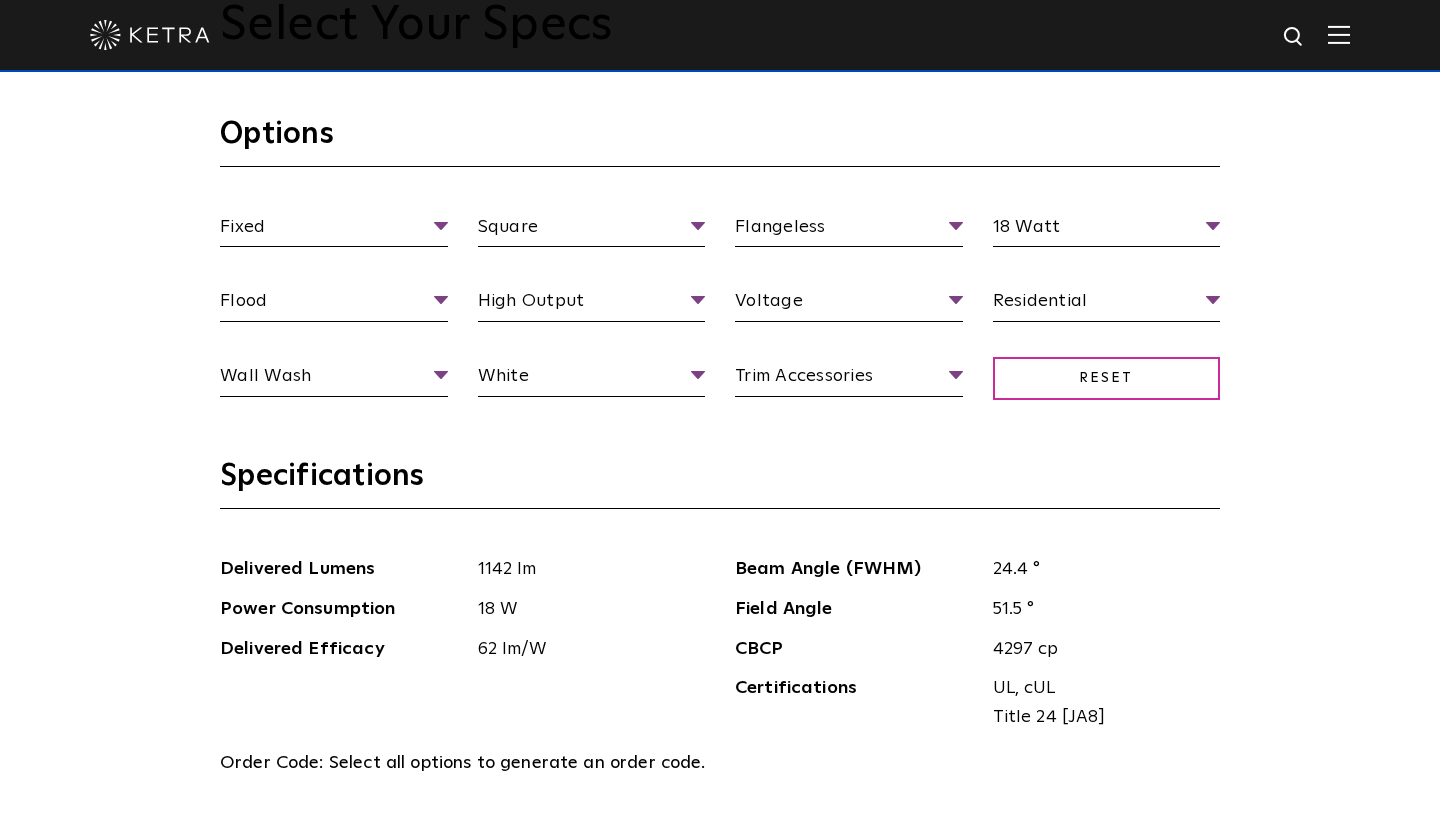 scroll, scrollTop: 1864, scrollLeft: 0, axis: vertical 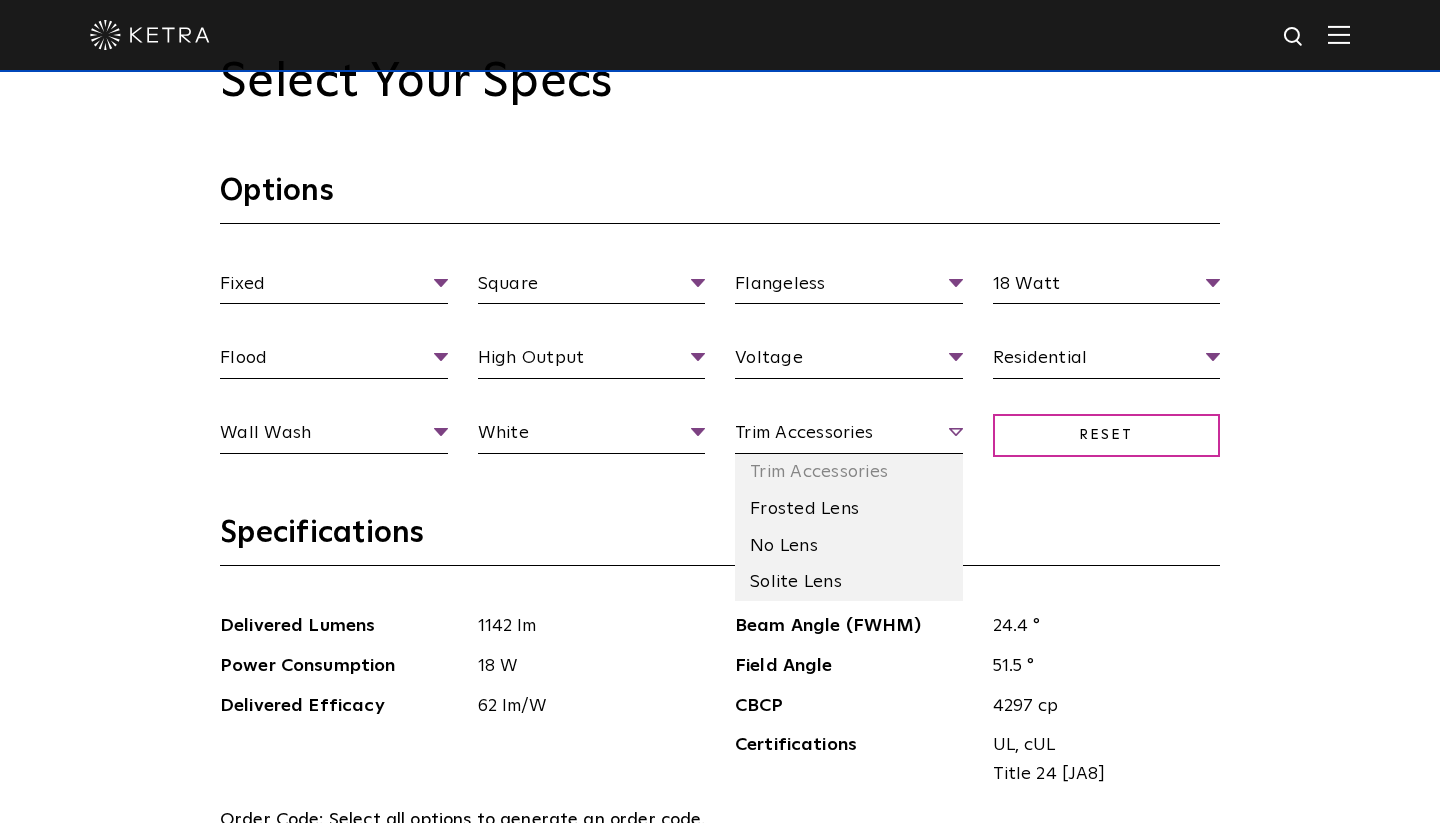 click on "Trim Accessories" at bounding box center (849, 436) 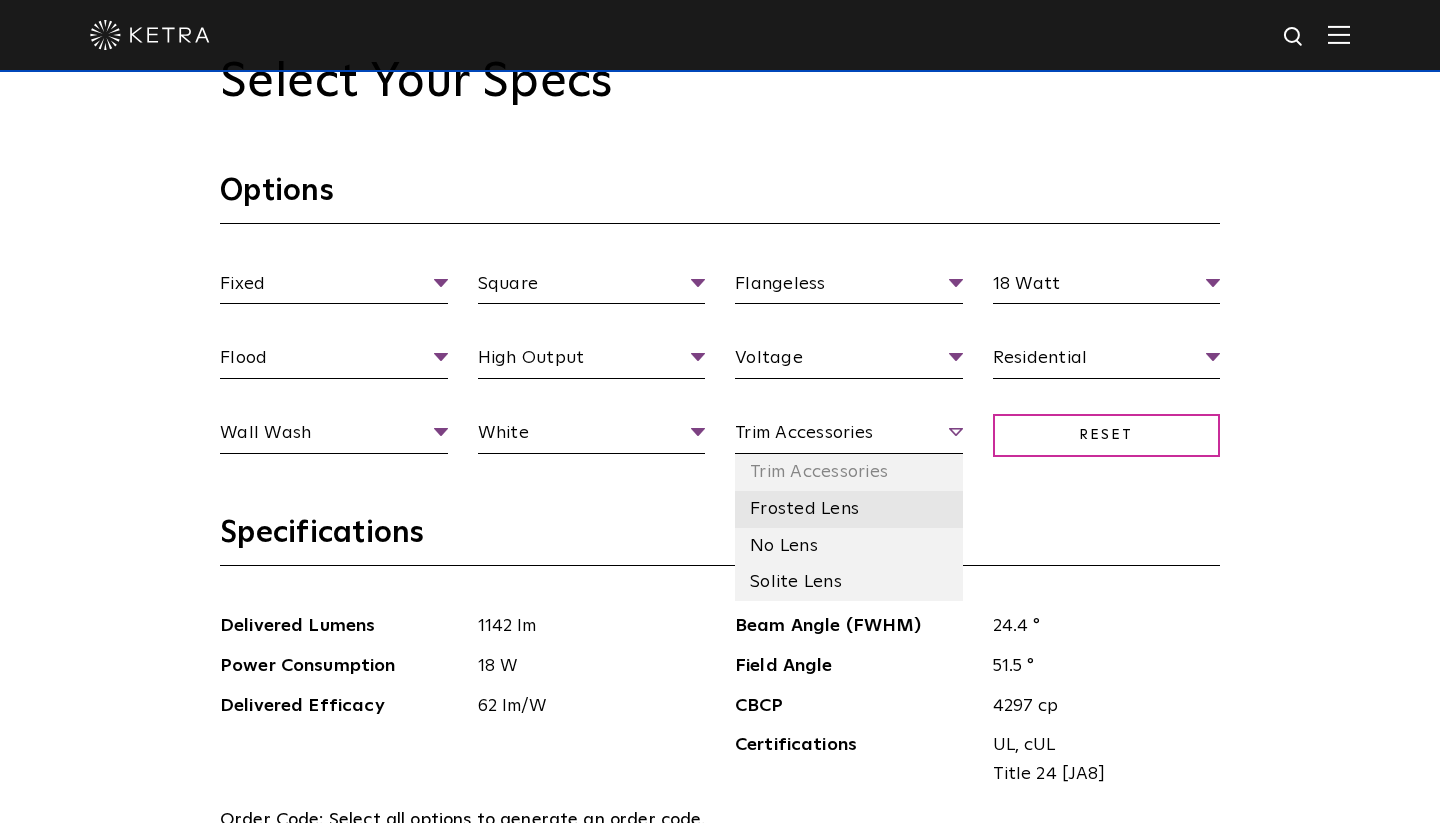 click on "Frosted Lens" at bounding box center [849, 509] 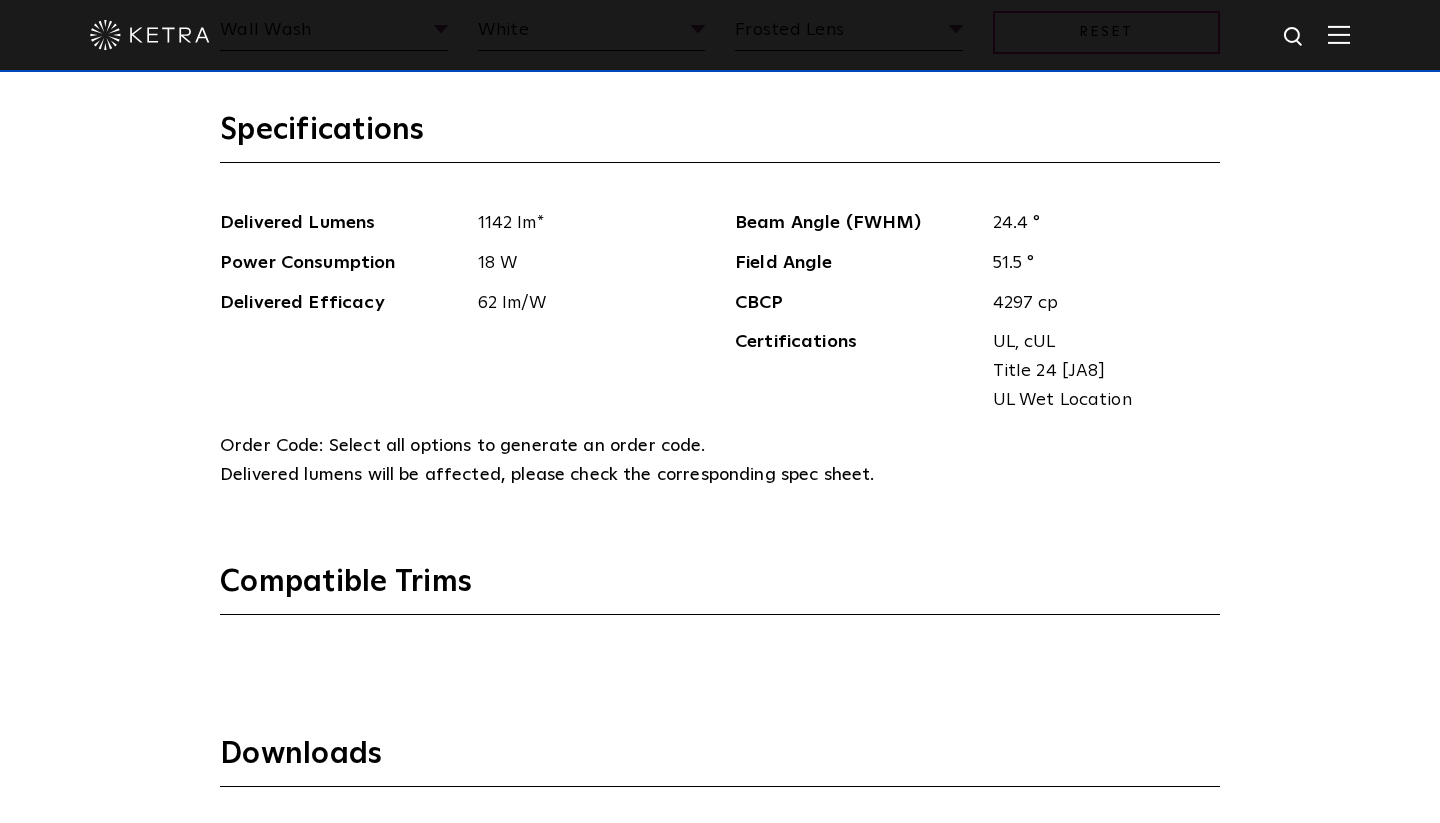 scroll, scrollTop: 2085, scrollLeft: 0, axis: vertical 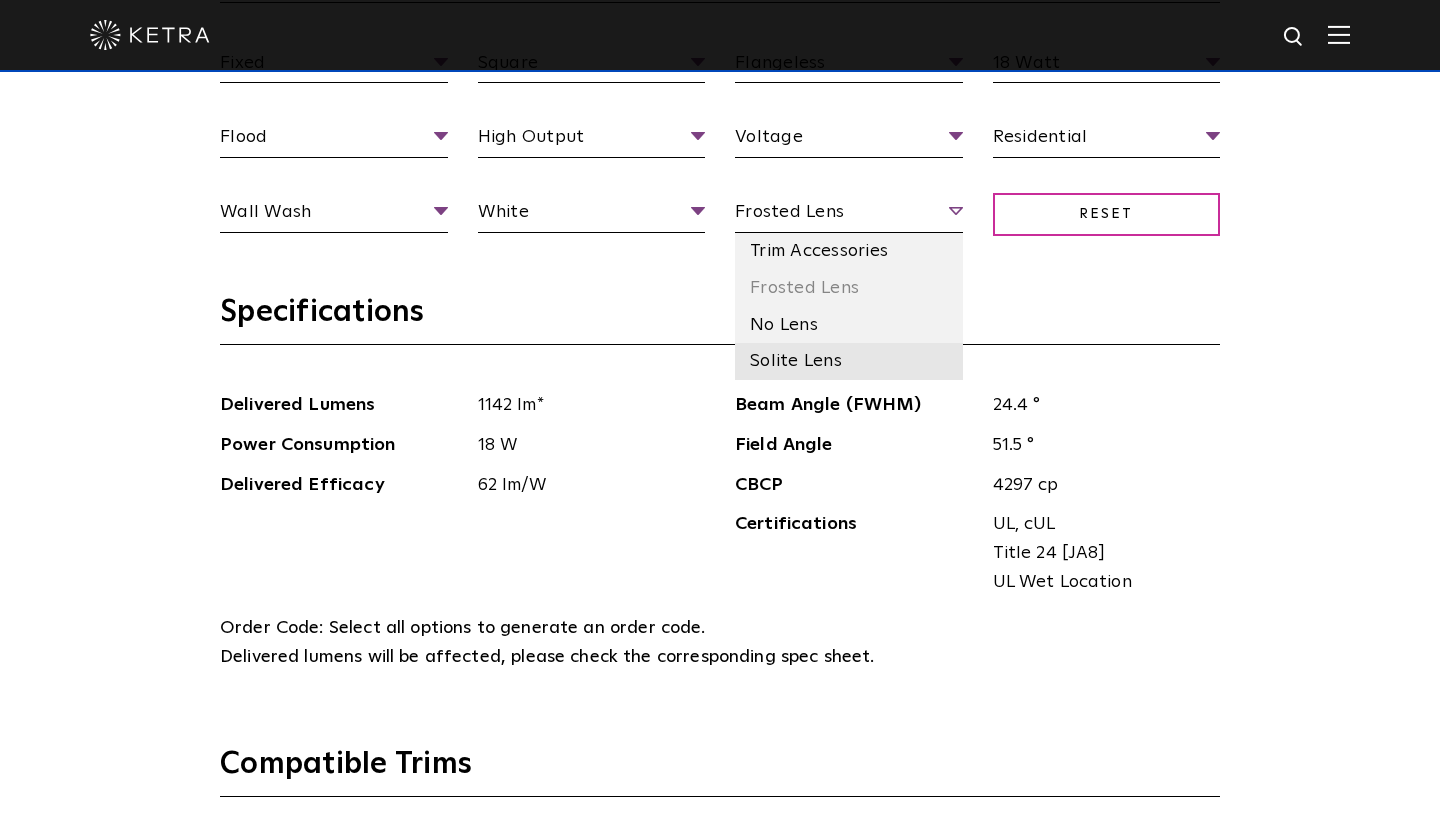 click on "Solite Lens" at bounding box center [849, 361] 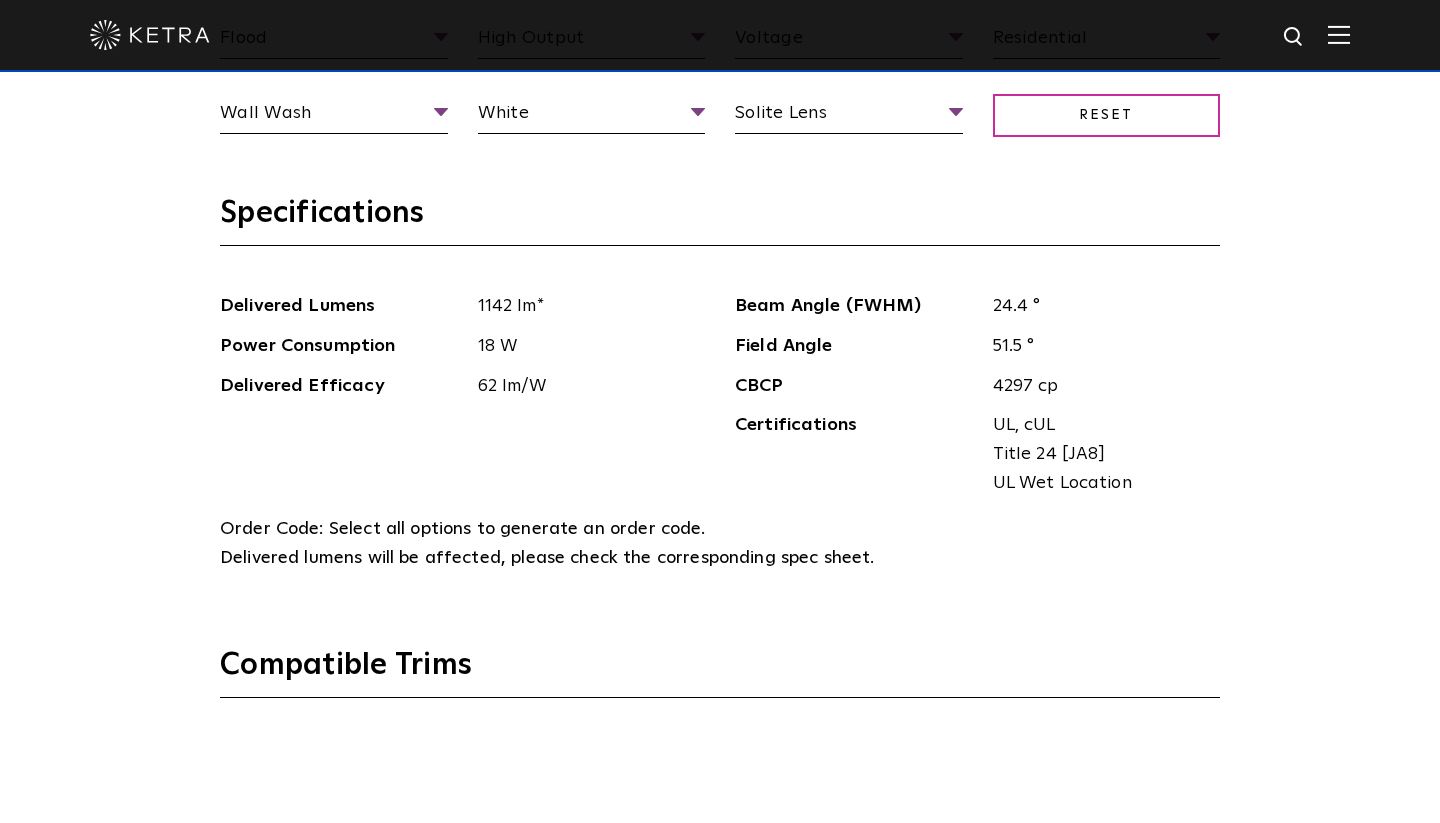 scroll, scrollTop: 2125, scrollLeft: 0, axis: vertical 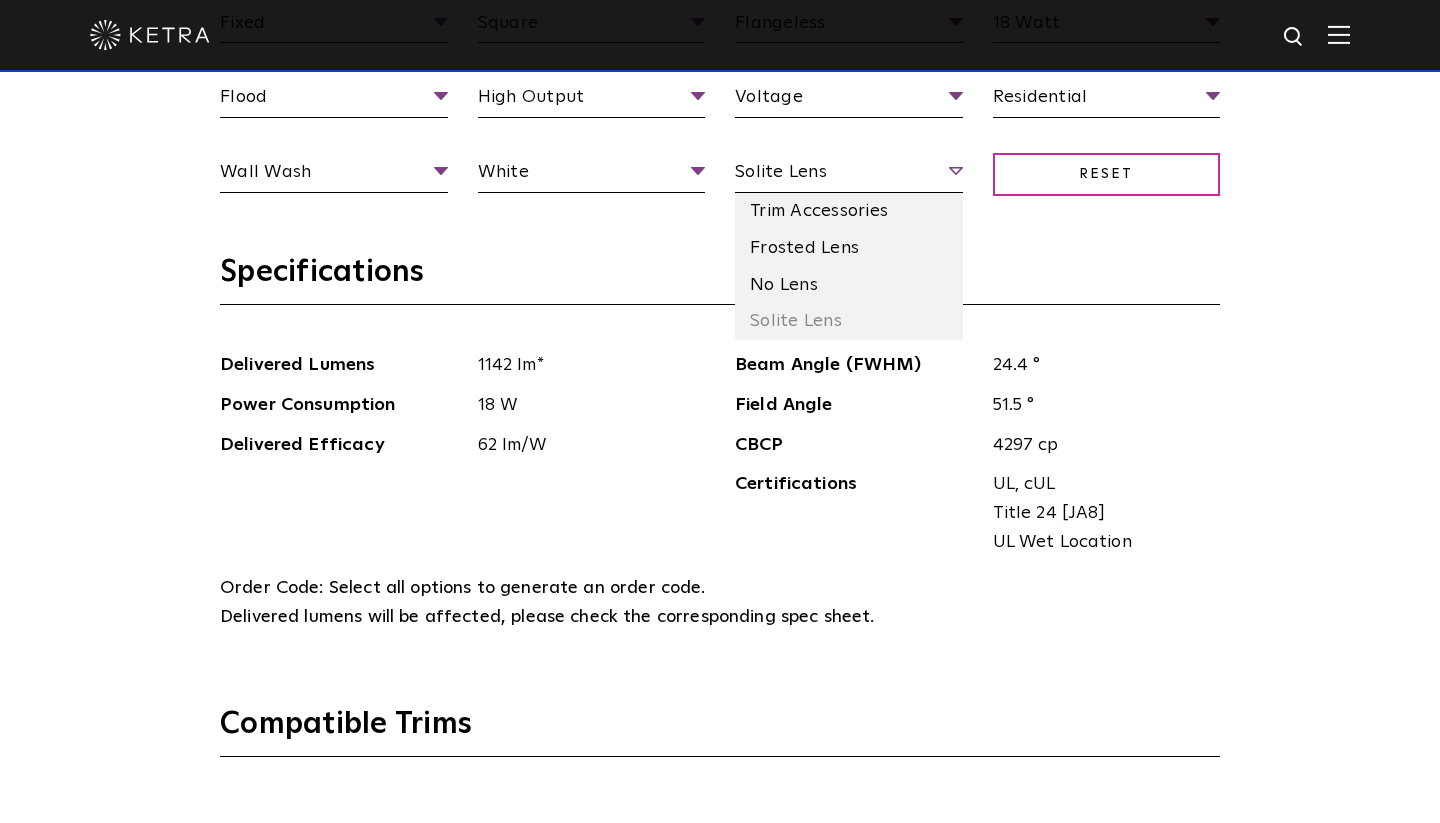 click on "Solite Lens" at bounding box center [849, 175] 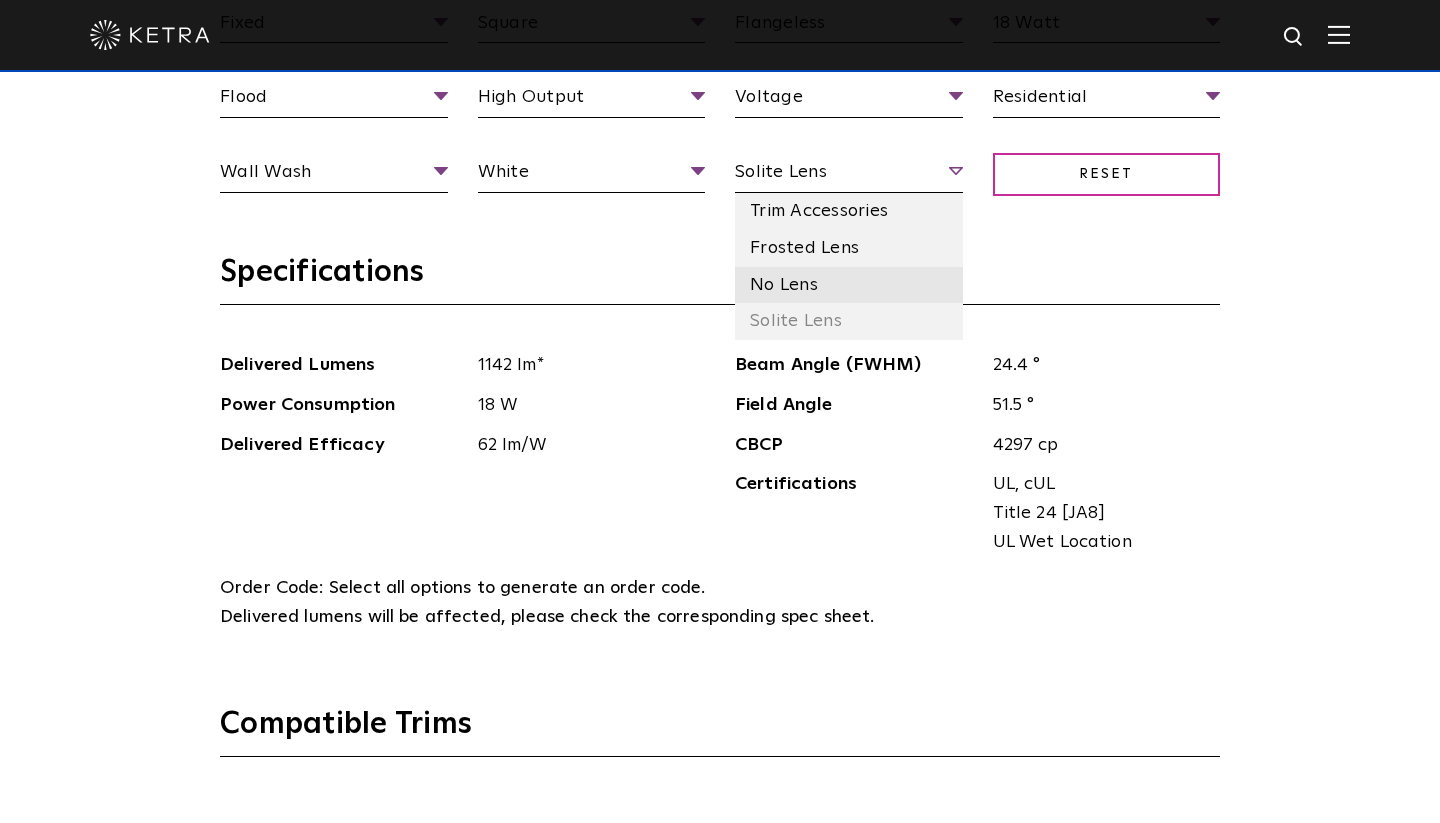 click on "No Lens" at bounding box center (849, 285) 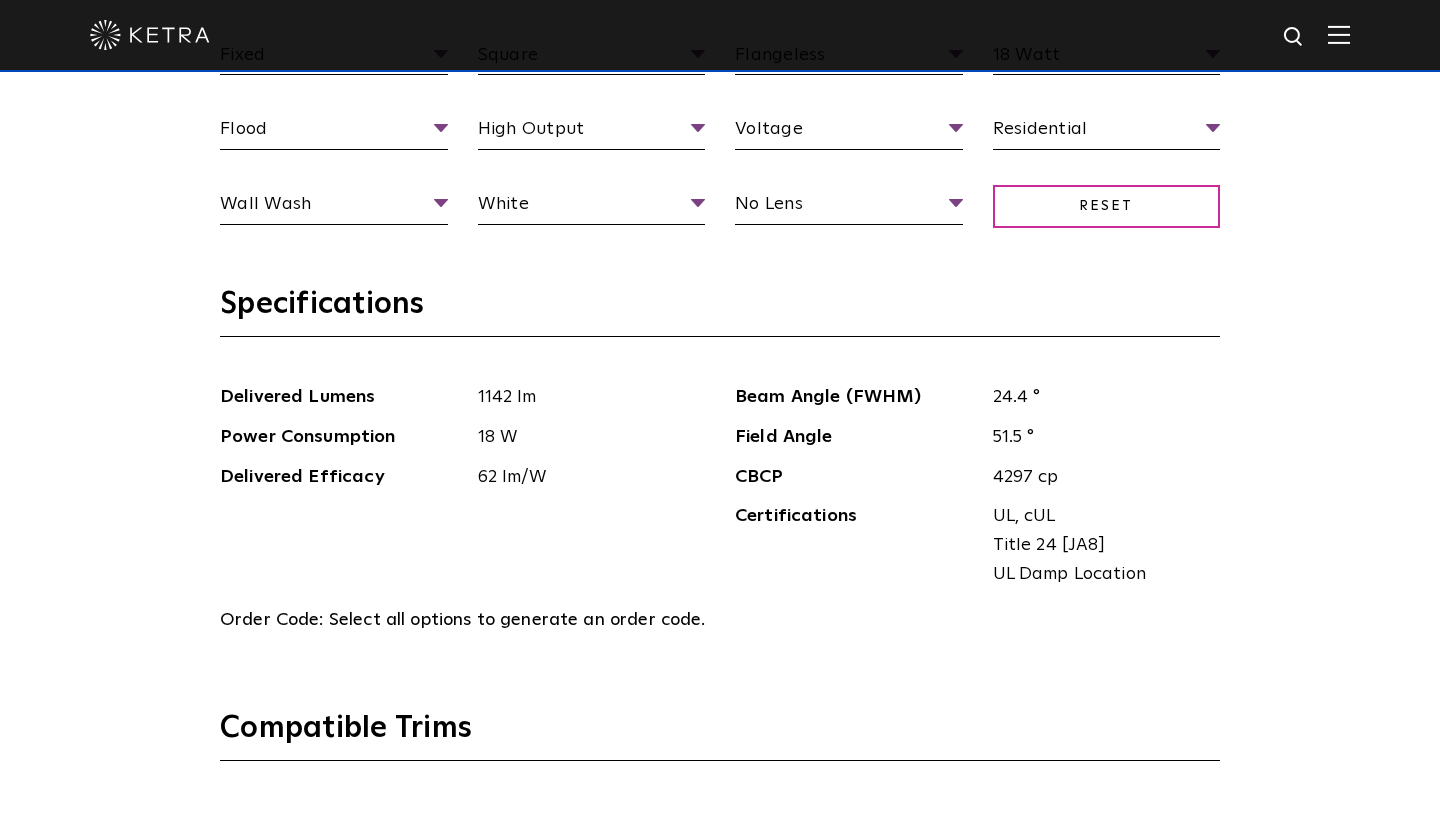scroll, scrollTop: 2084, scrollLeft: 0, axis: vertical 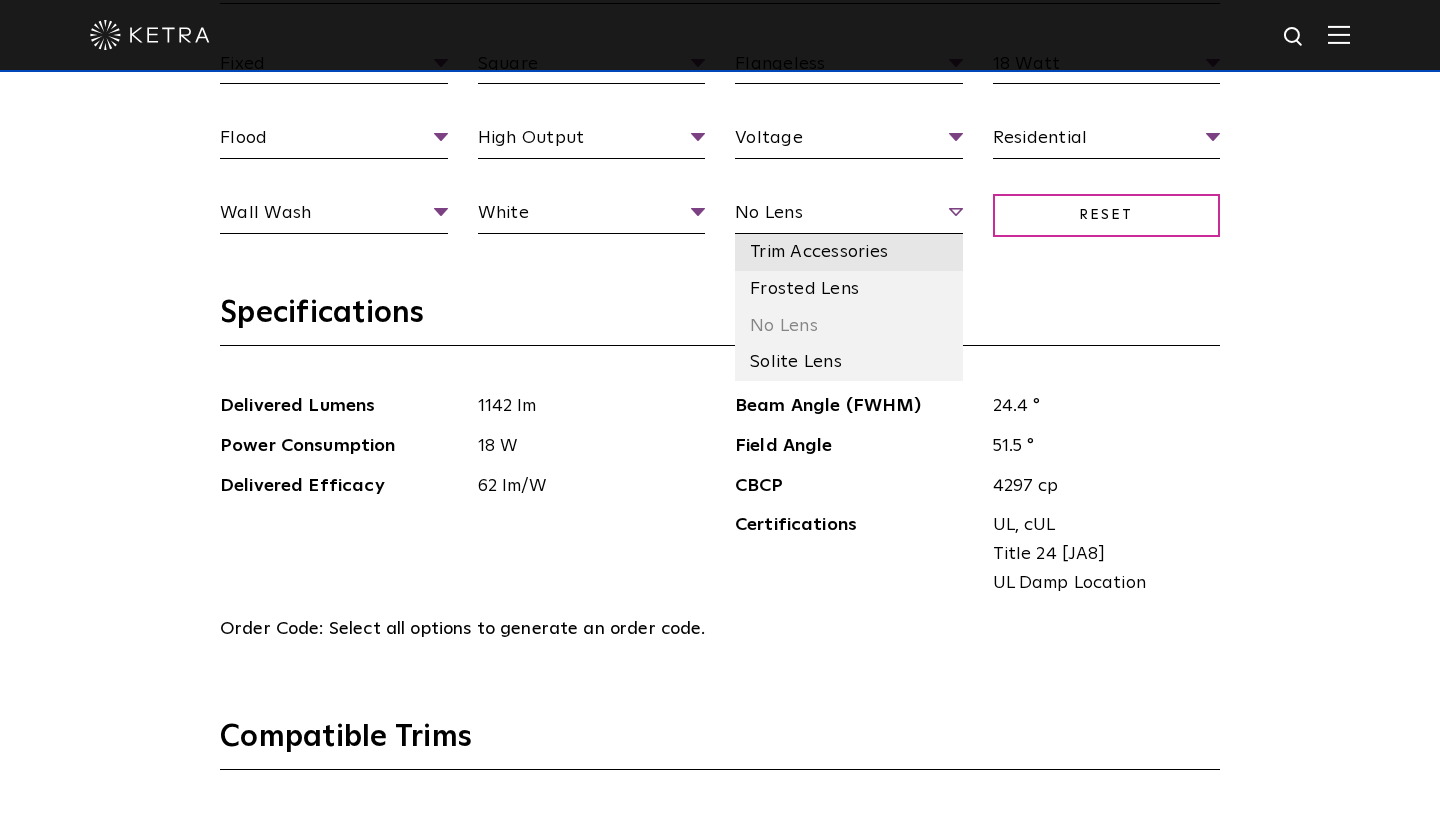 click on "Trim Accessories" at bounding box center (849, 252) 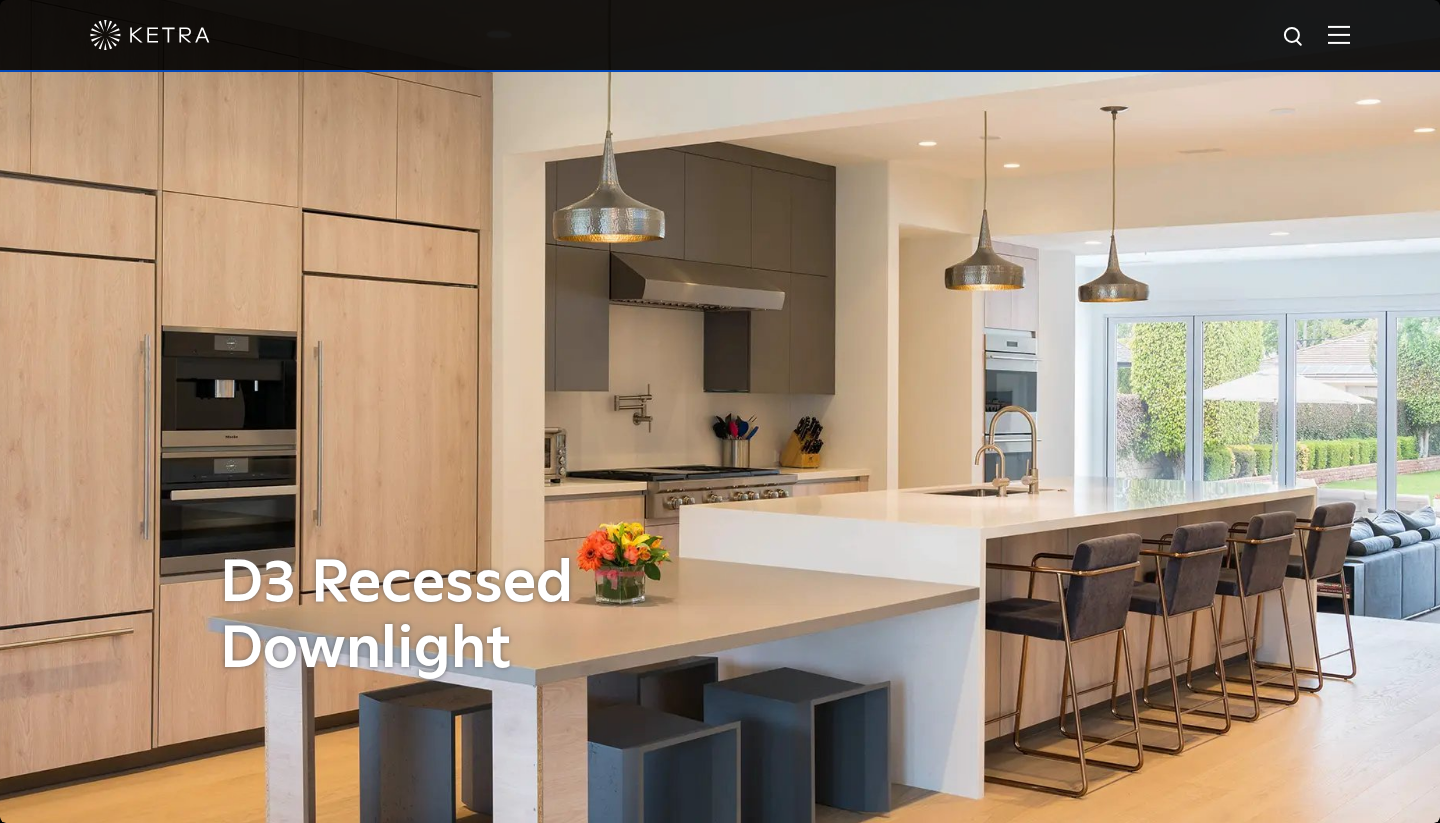 scroll, scrollTop: 0, scrollLeft: 0, axis: both 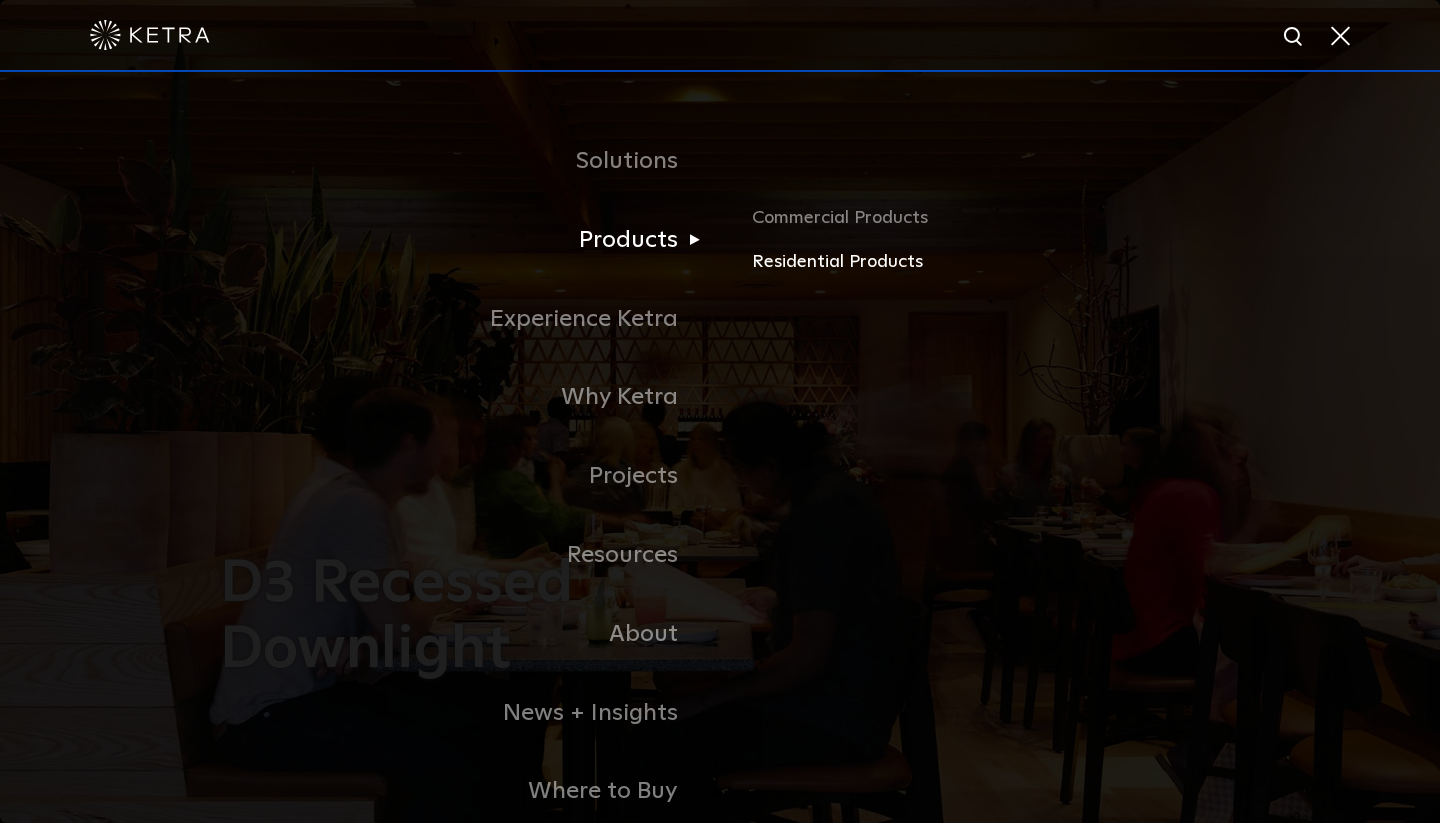 click on "Residential Products" at bounding box center [986, 262] 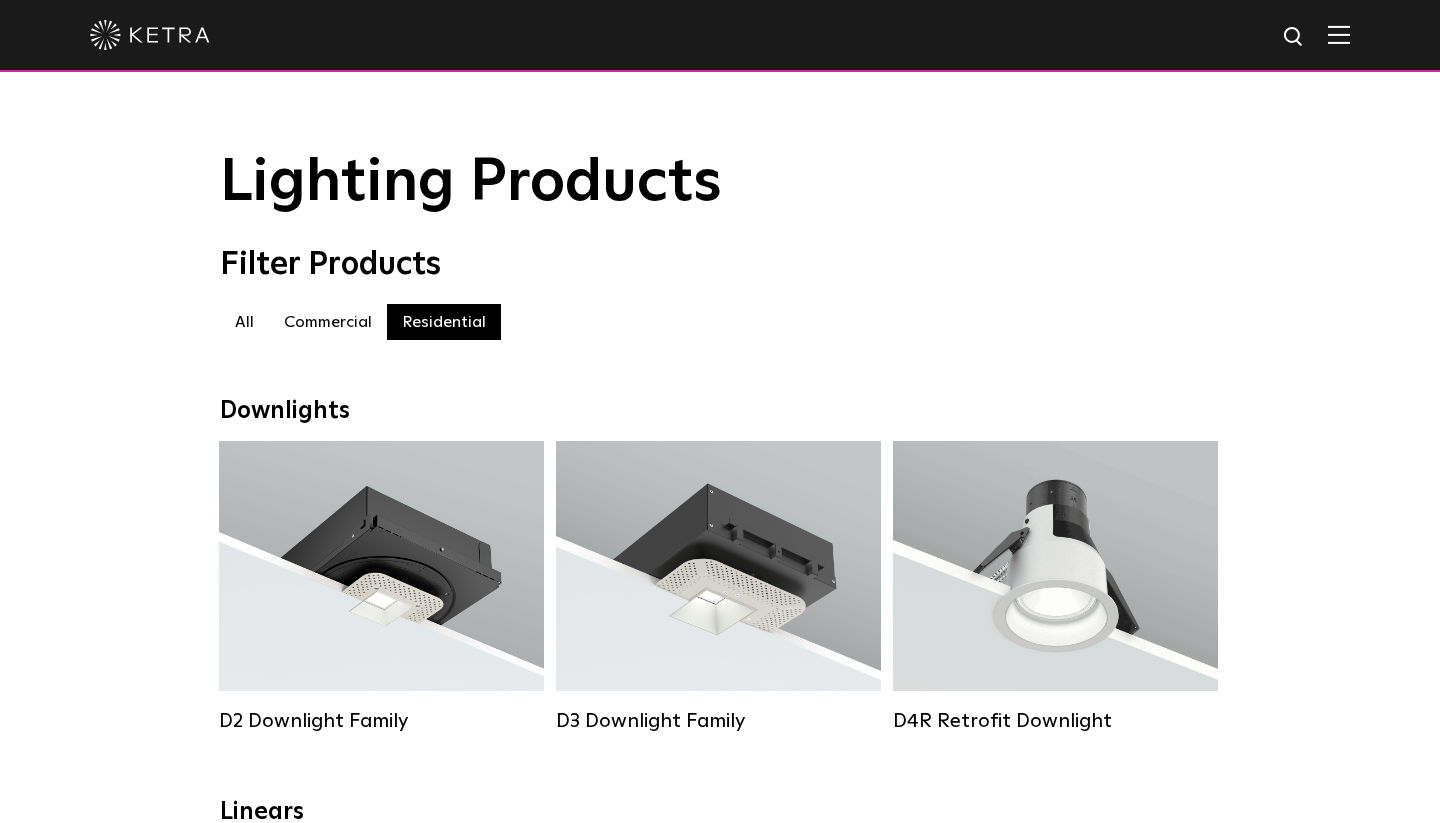 scroll, scrollTop: 0, scrollLeft: 0, axis: both 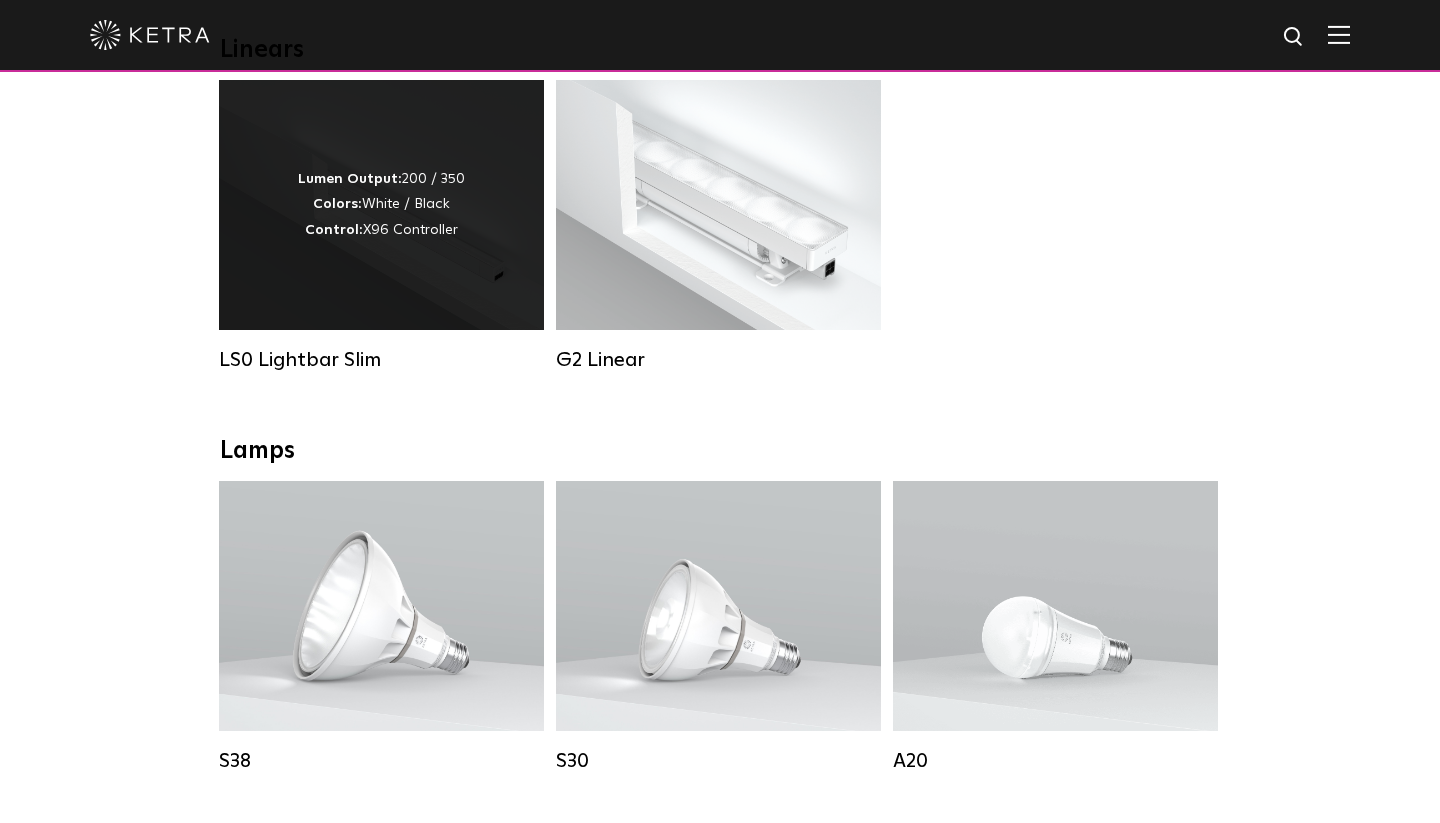 click on "Lumen Output:  200 / 350 Colors:  White / Black Control:  X96 Controller" at bounding box center [381, 205] 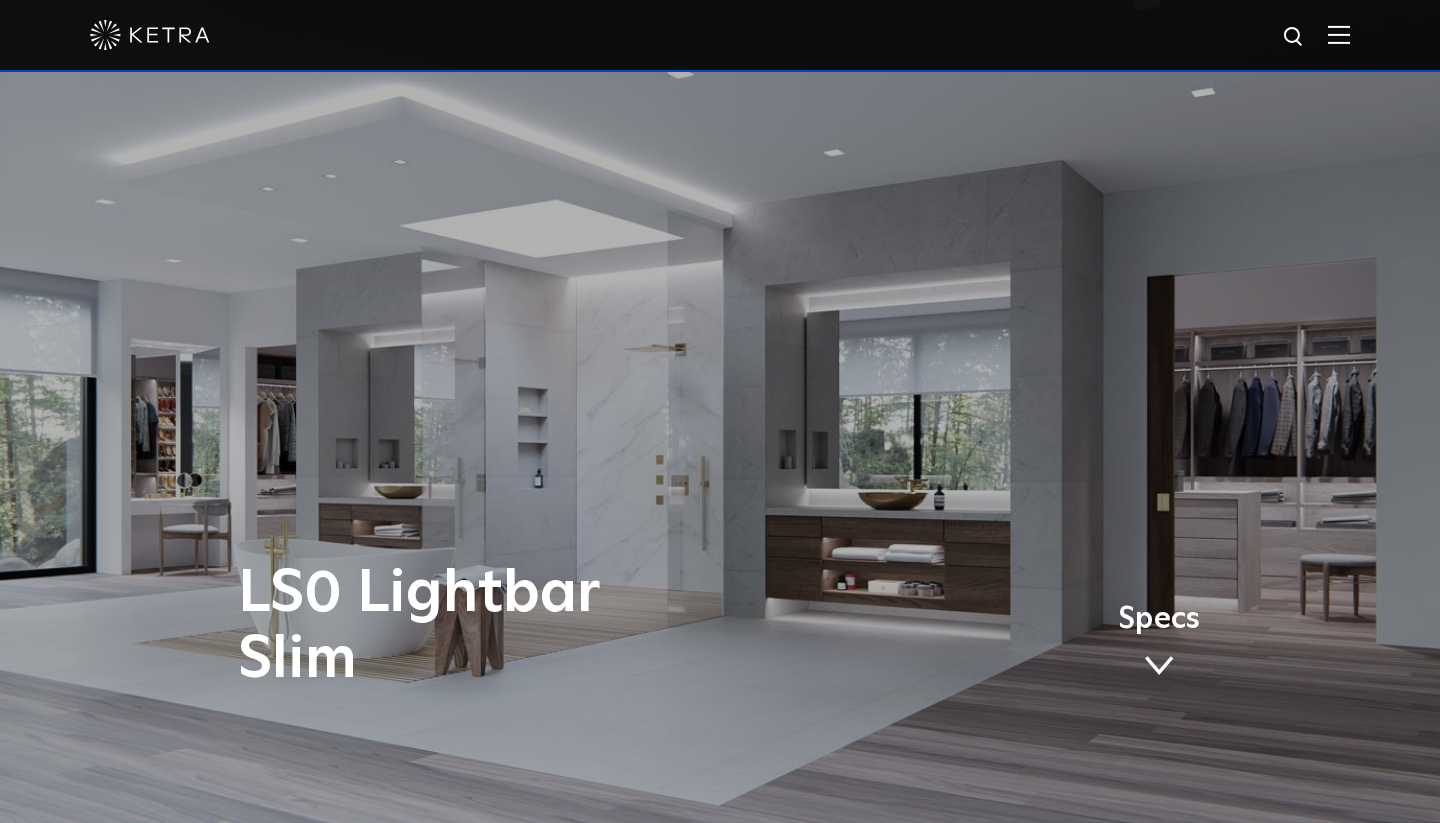 scroll, scrollTop: 0, scrollLeft: 0, axis: both 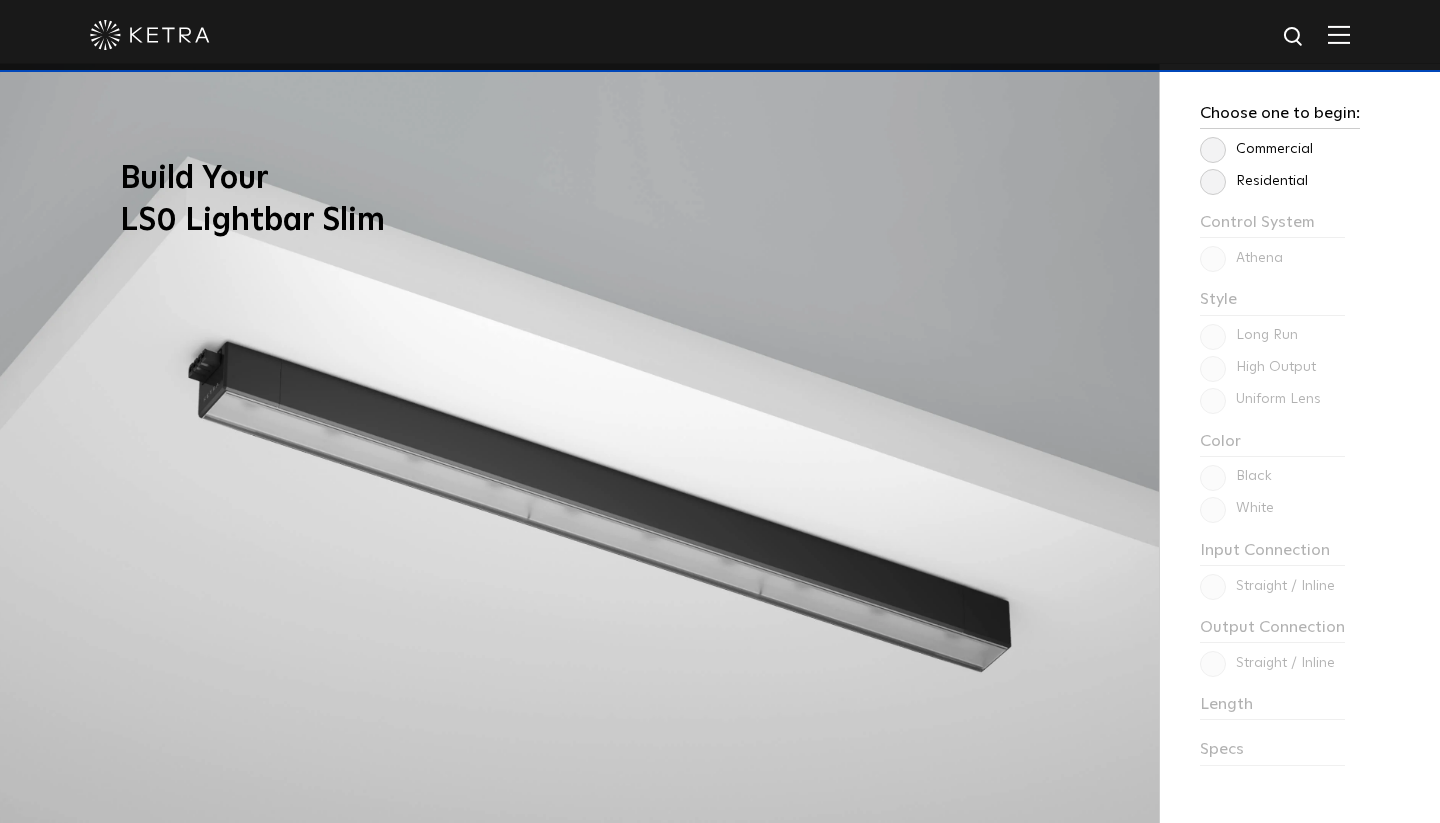 click on "Residential" at bounding box center (1254, 181) 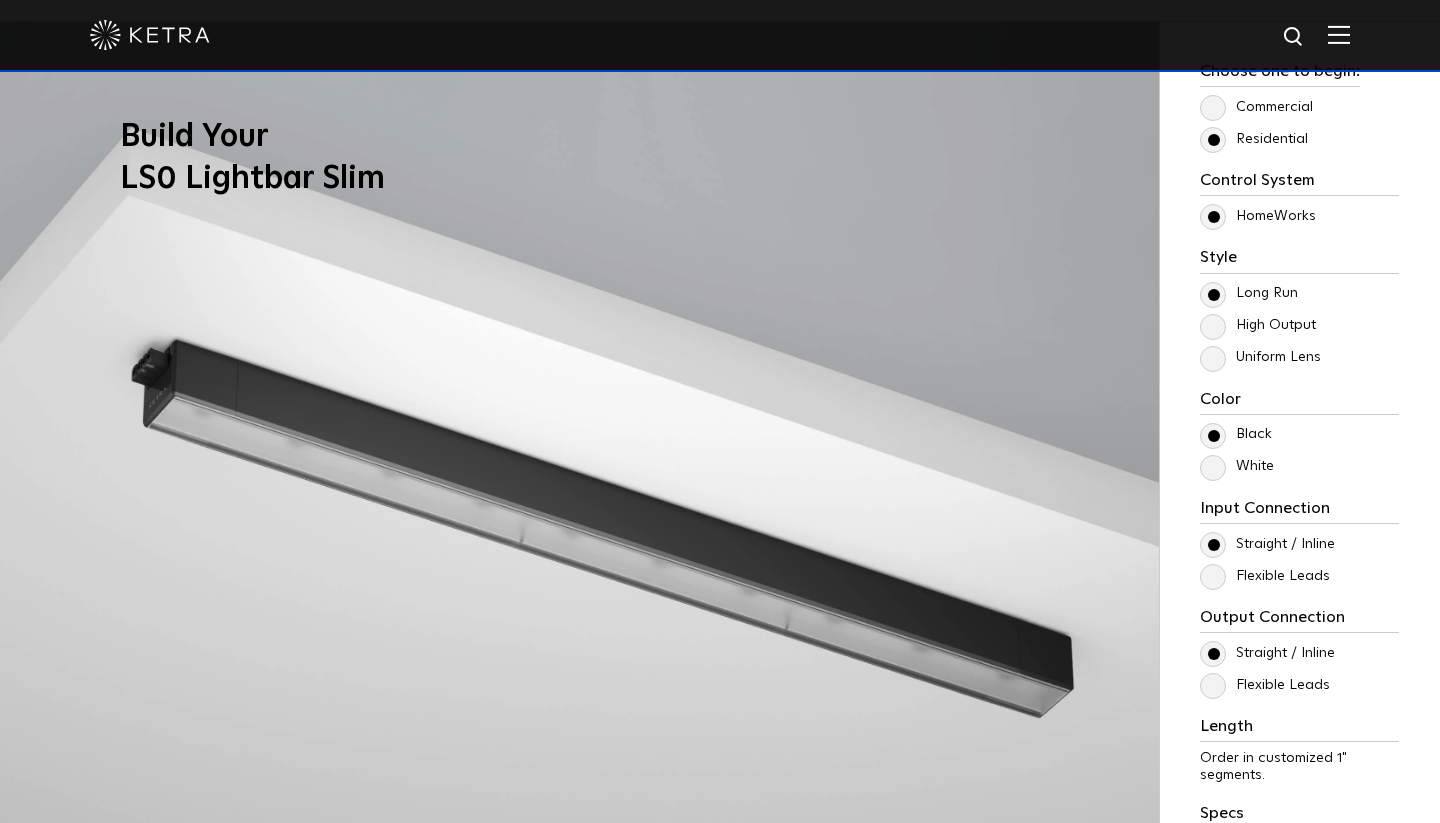 scroll, scrollTop: 1723, scrollLeft: 0, axis: vertical 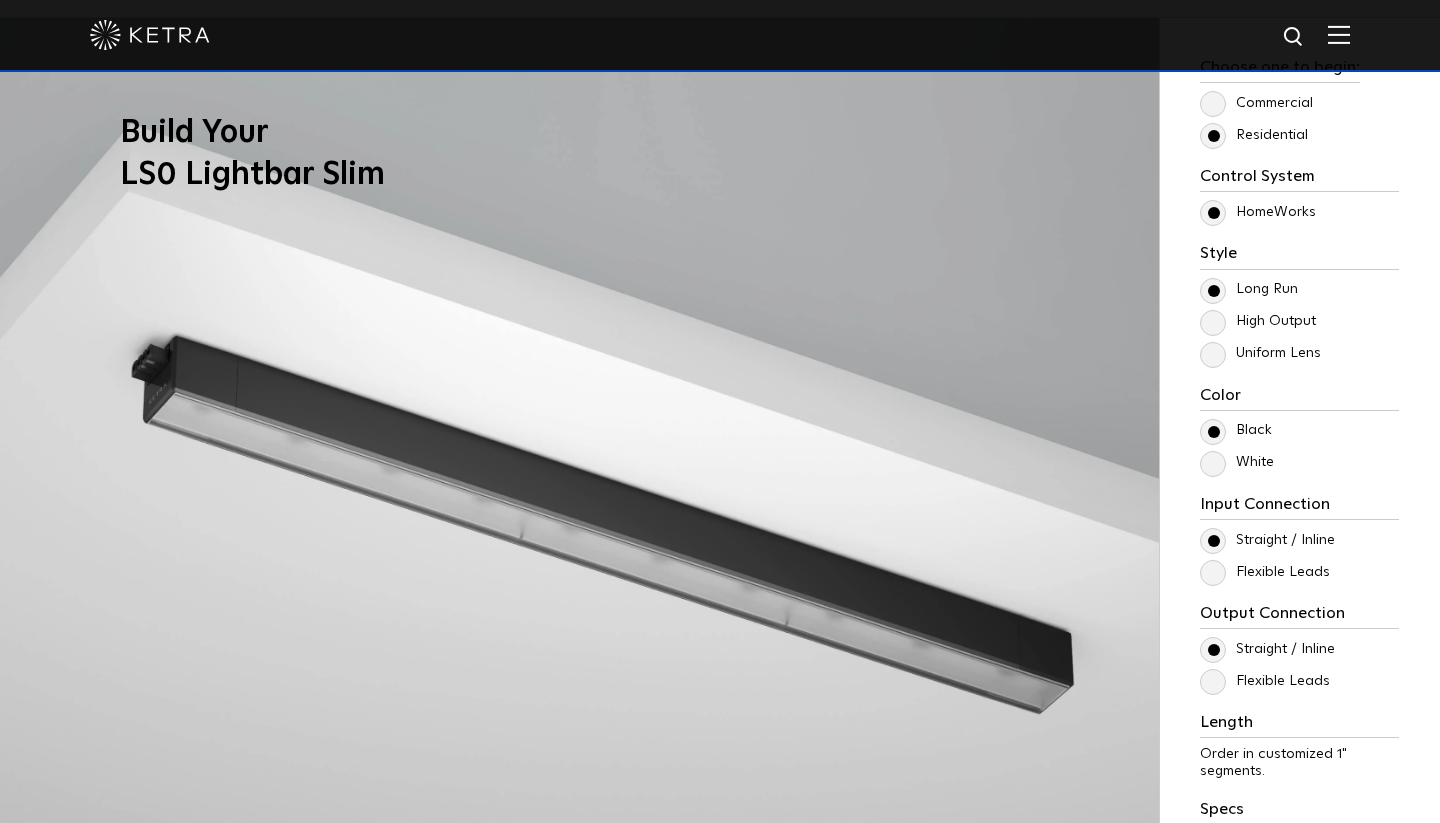 click on "High Output" at bounding box center [1258, 321] 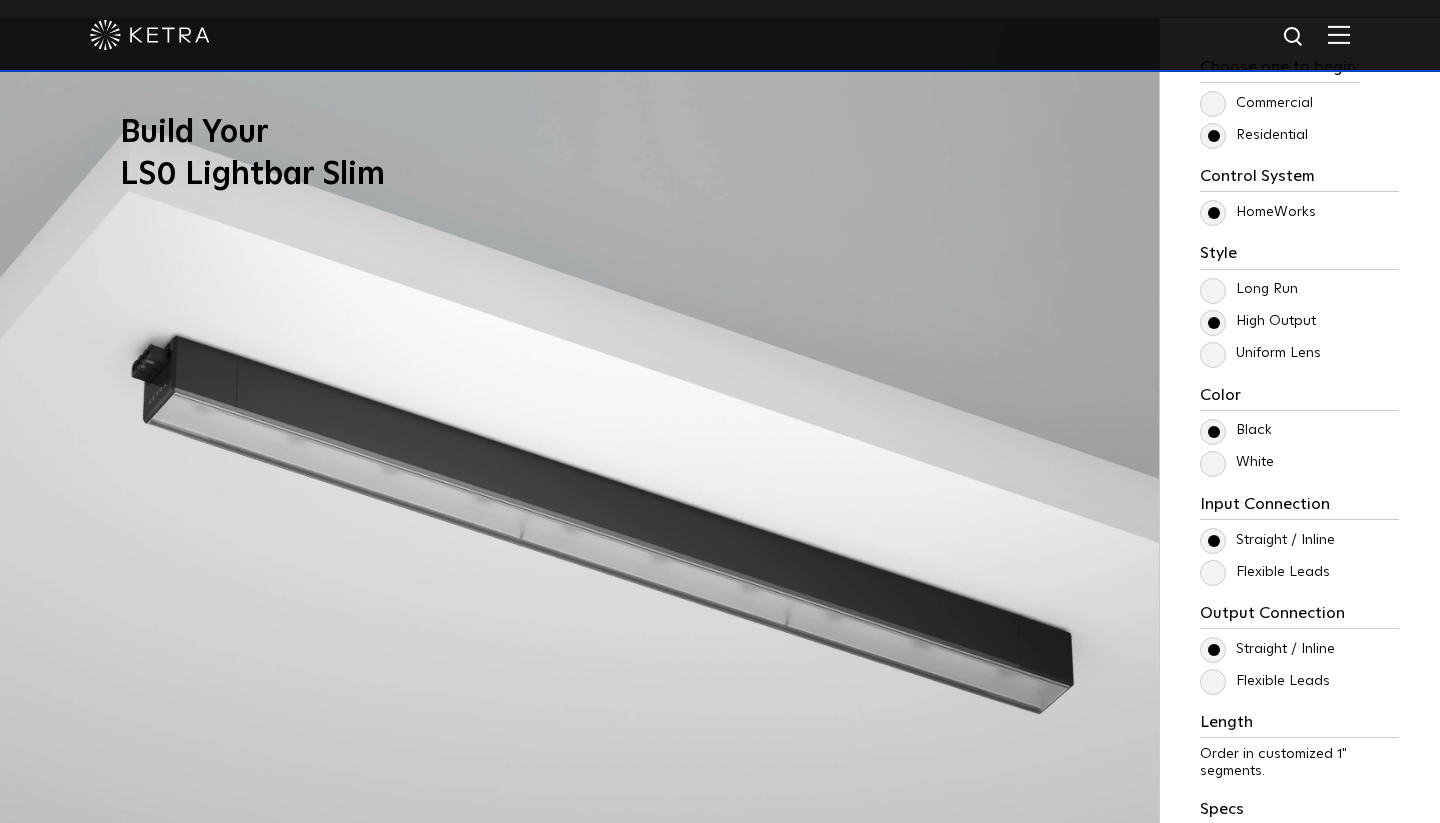 click on "Uniform Lens" at bounding box center [1260, 353] 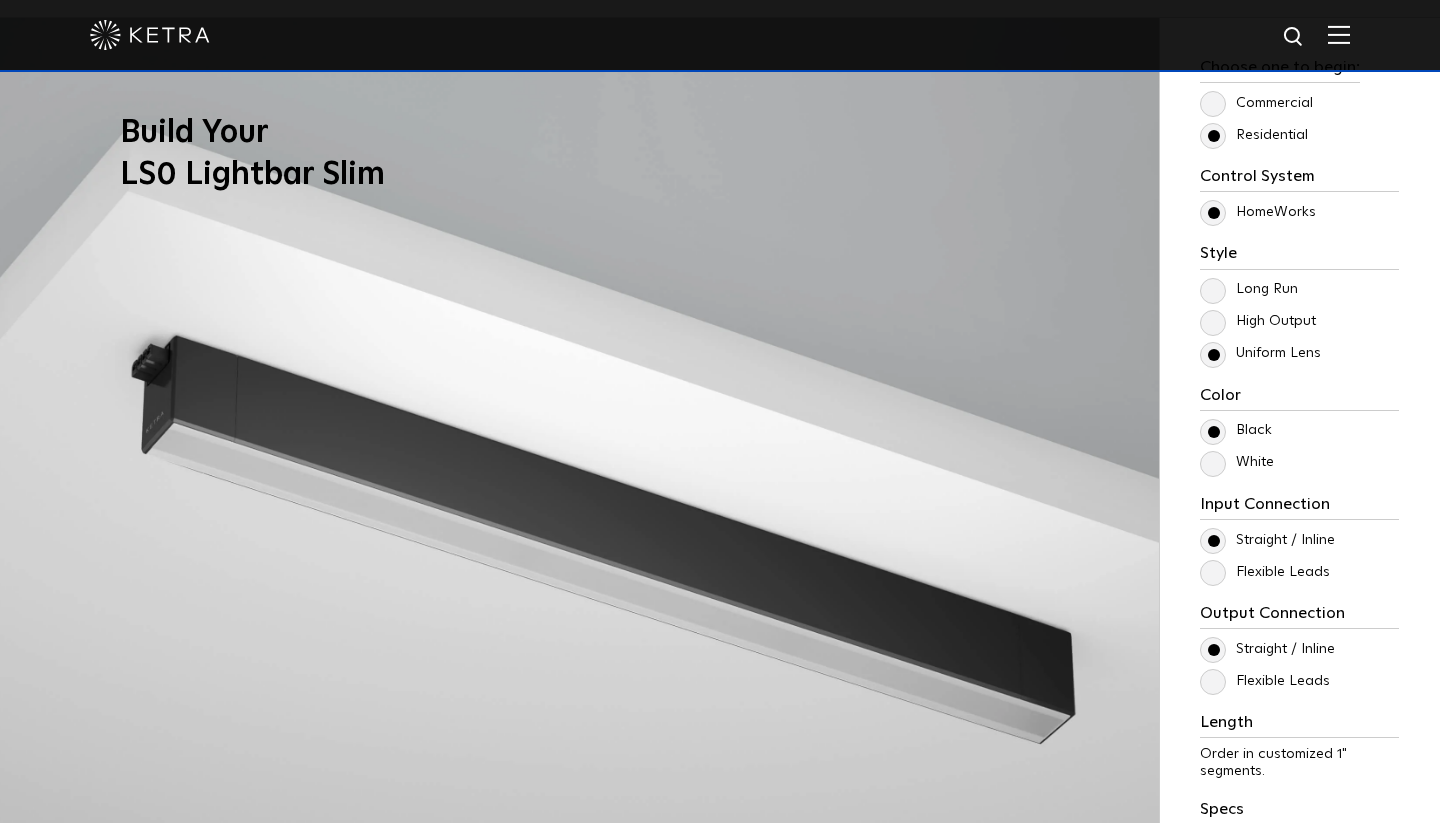 click on "Uniform Lens" at bounding box center (1260, 353) 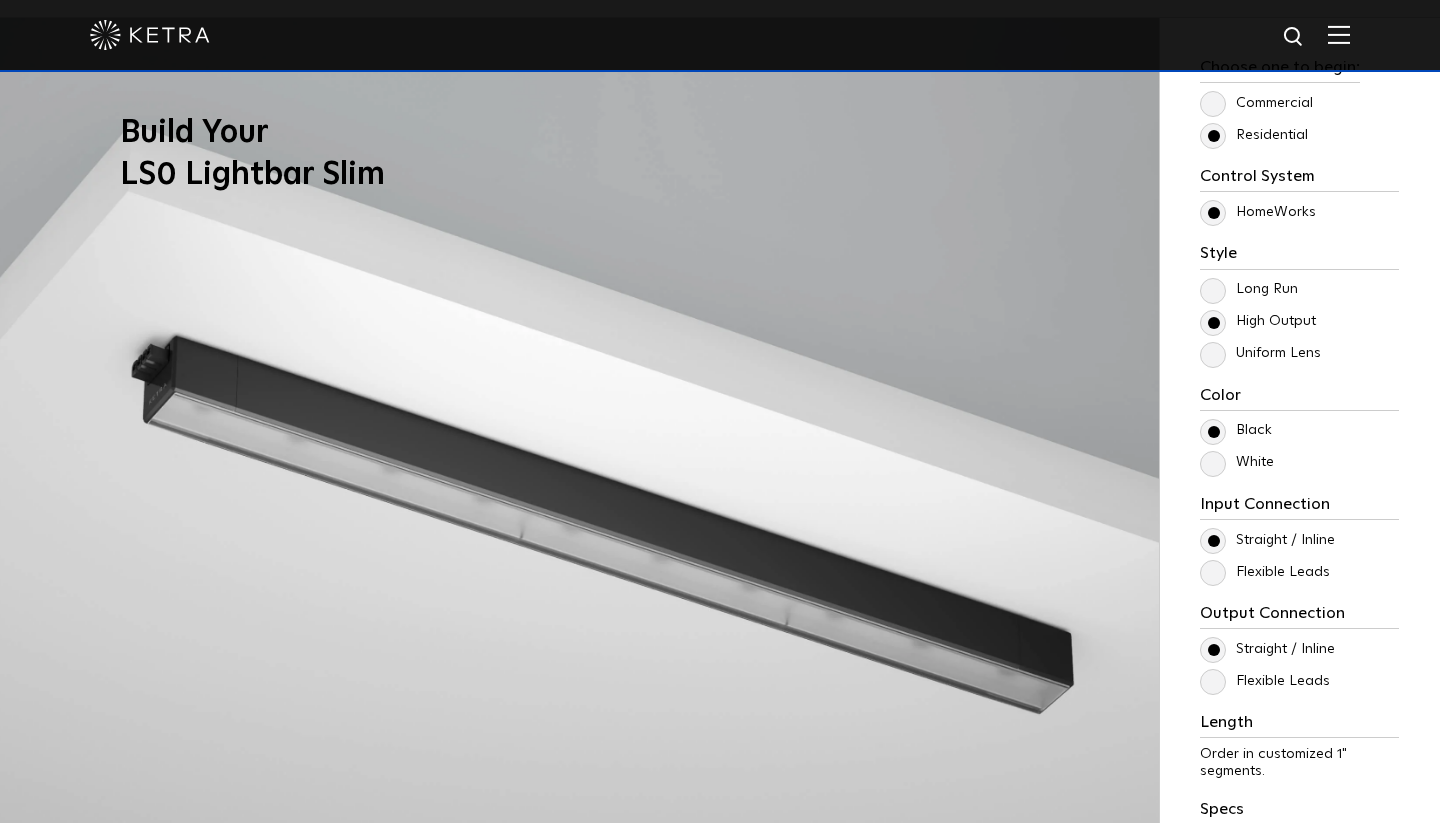 click on "Uniform Lens" at bounding box center (1260, 353) 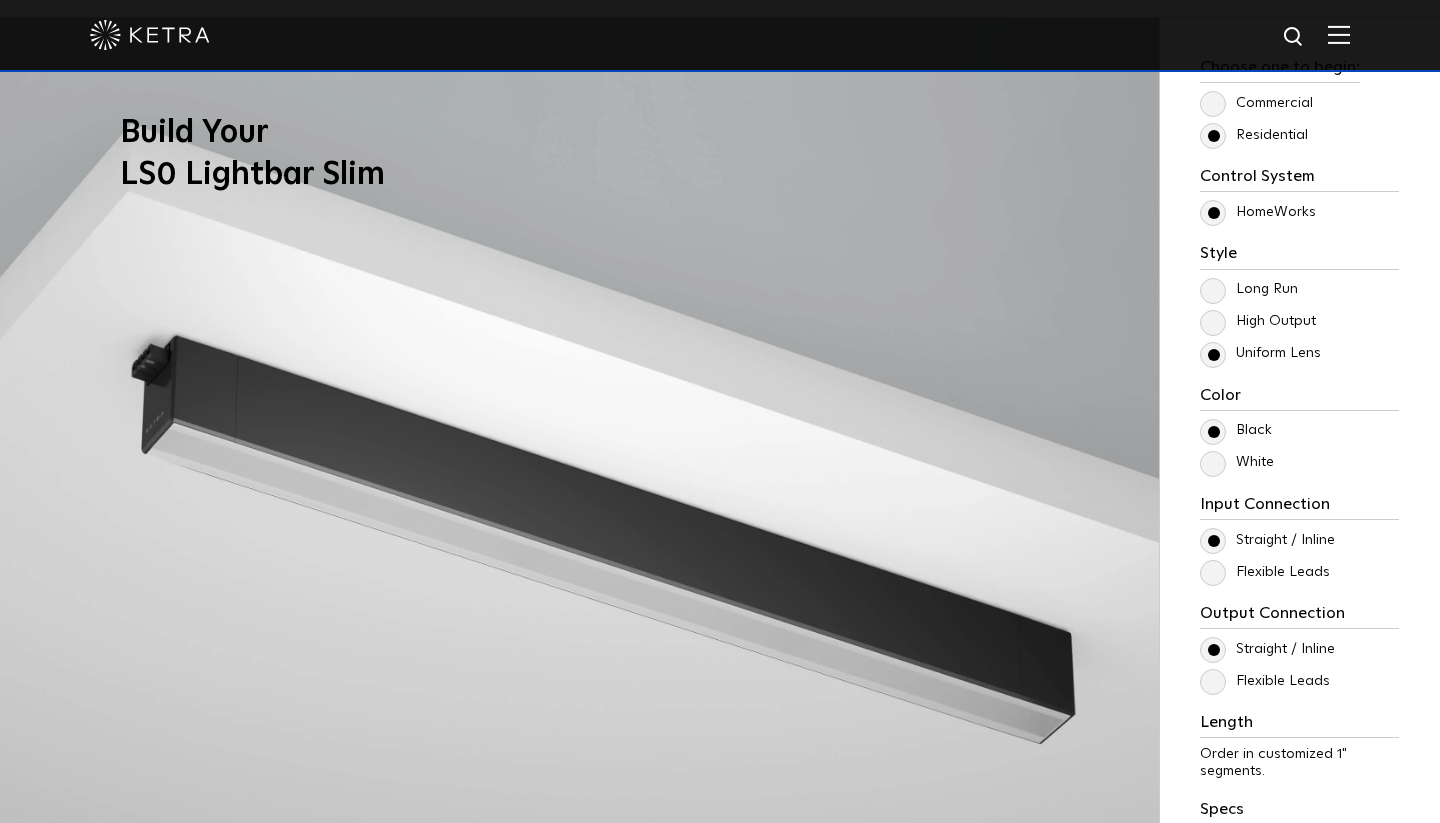 click on "Long Run" at bounding box center [1249, 289] 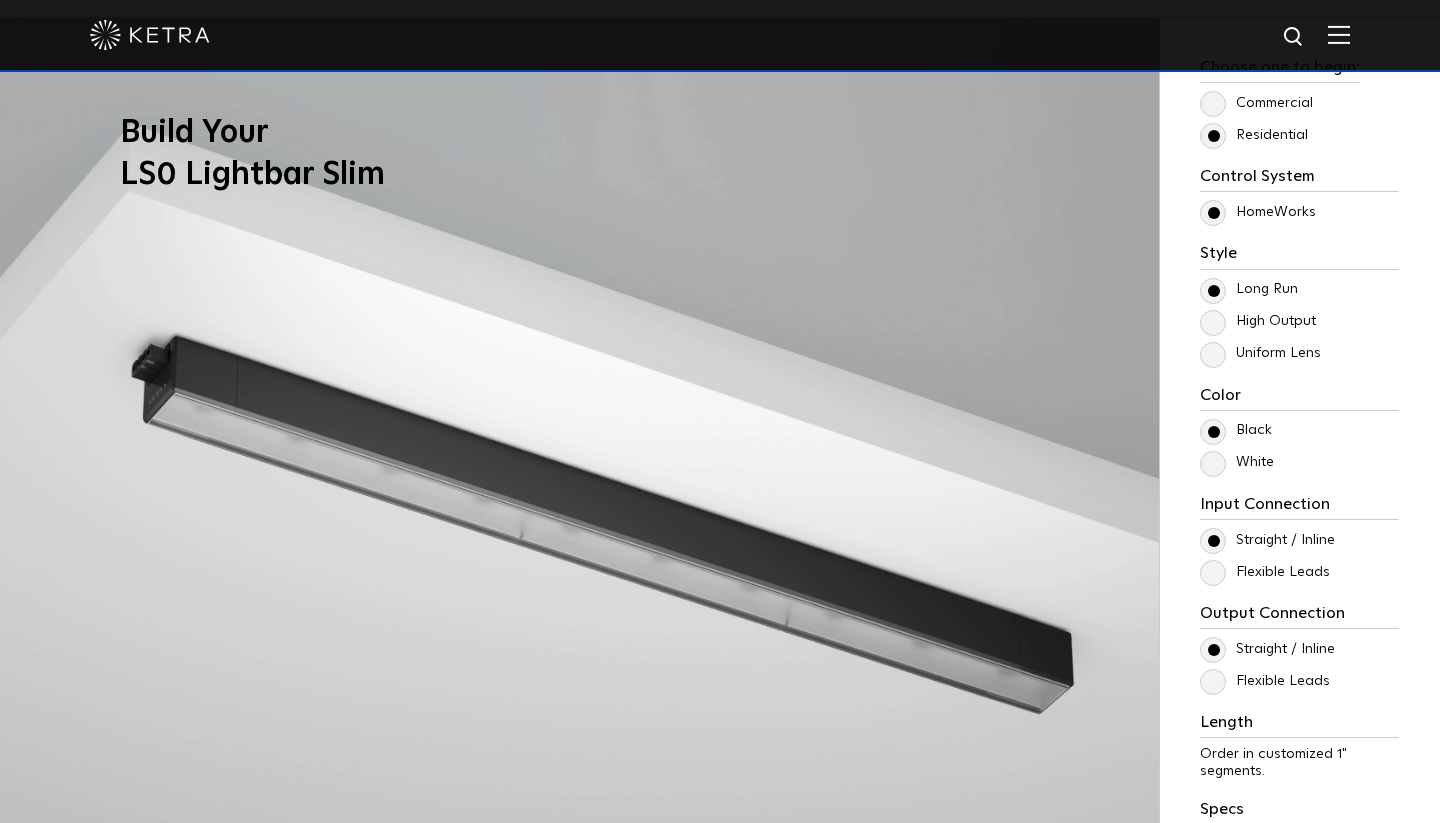 click on "Uniform Lens" at bounding box center (1260, 353) 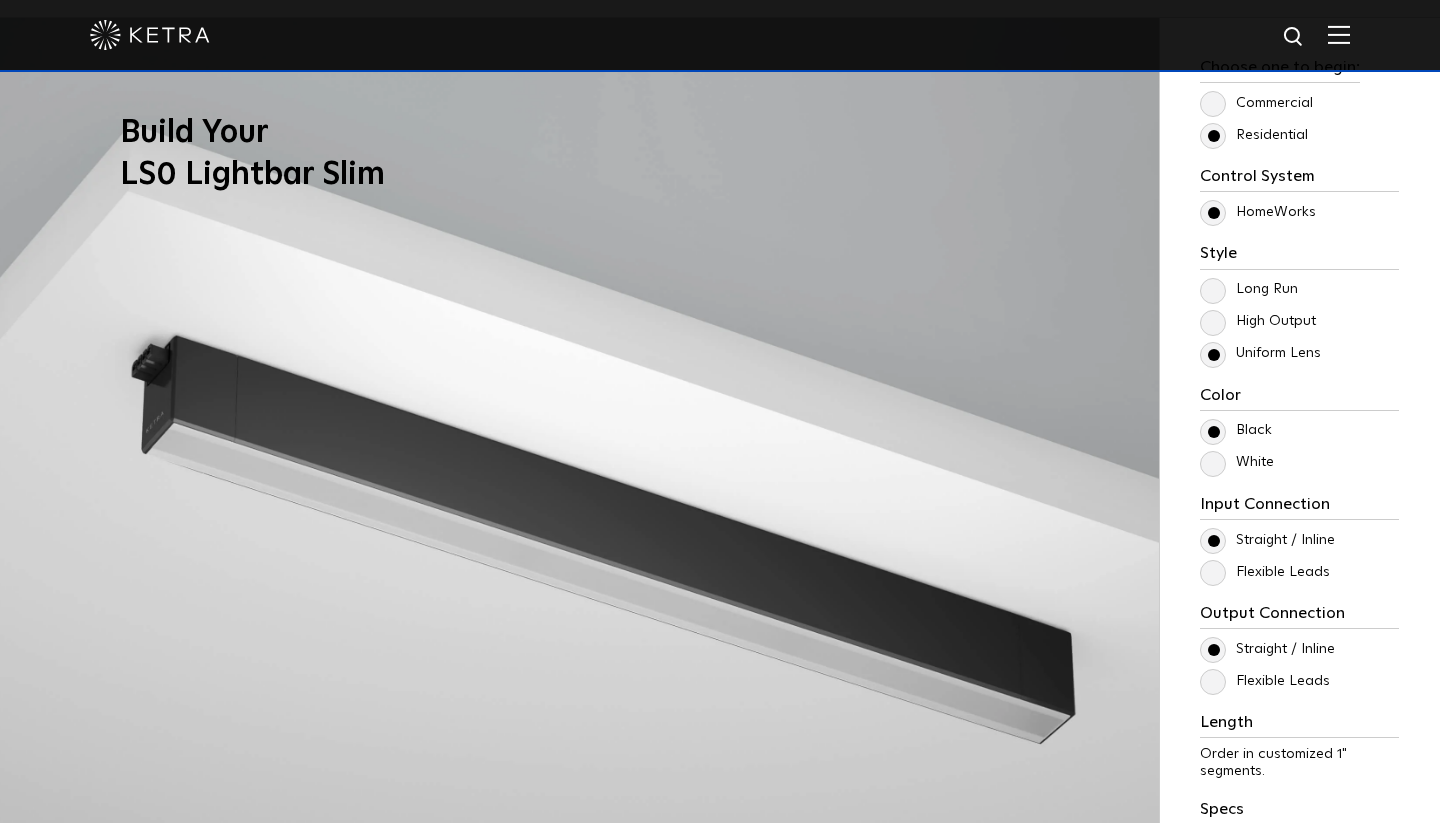 click on "Long Run" at bounding box center (1249, 289) 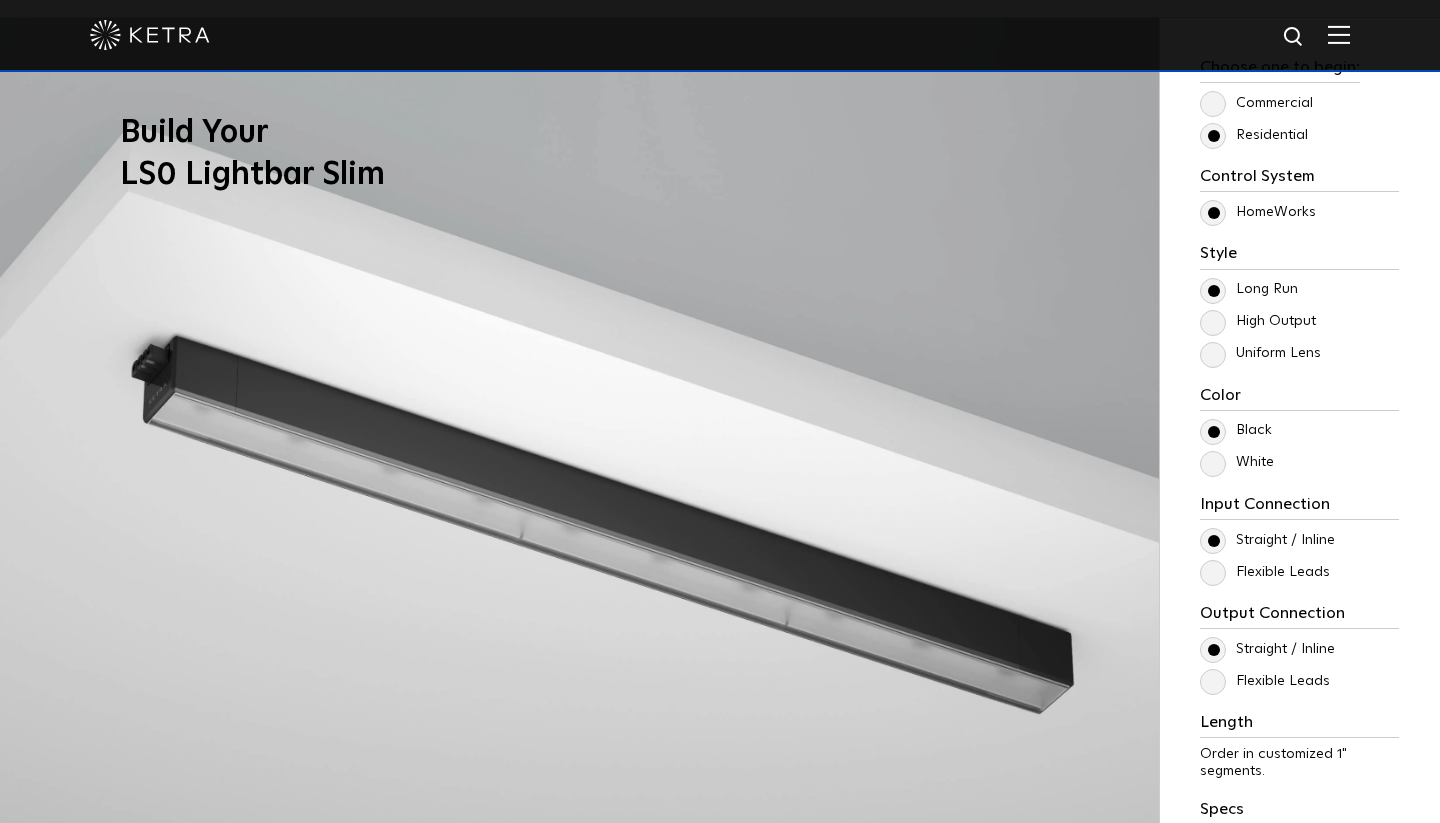 click on "High Output" at bounding box center (1258, 321) 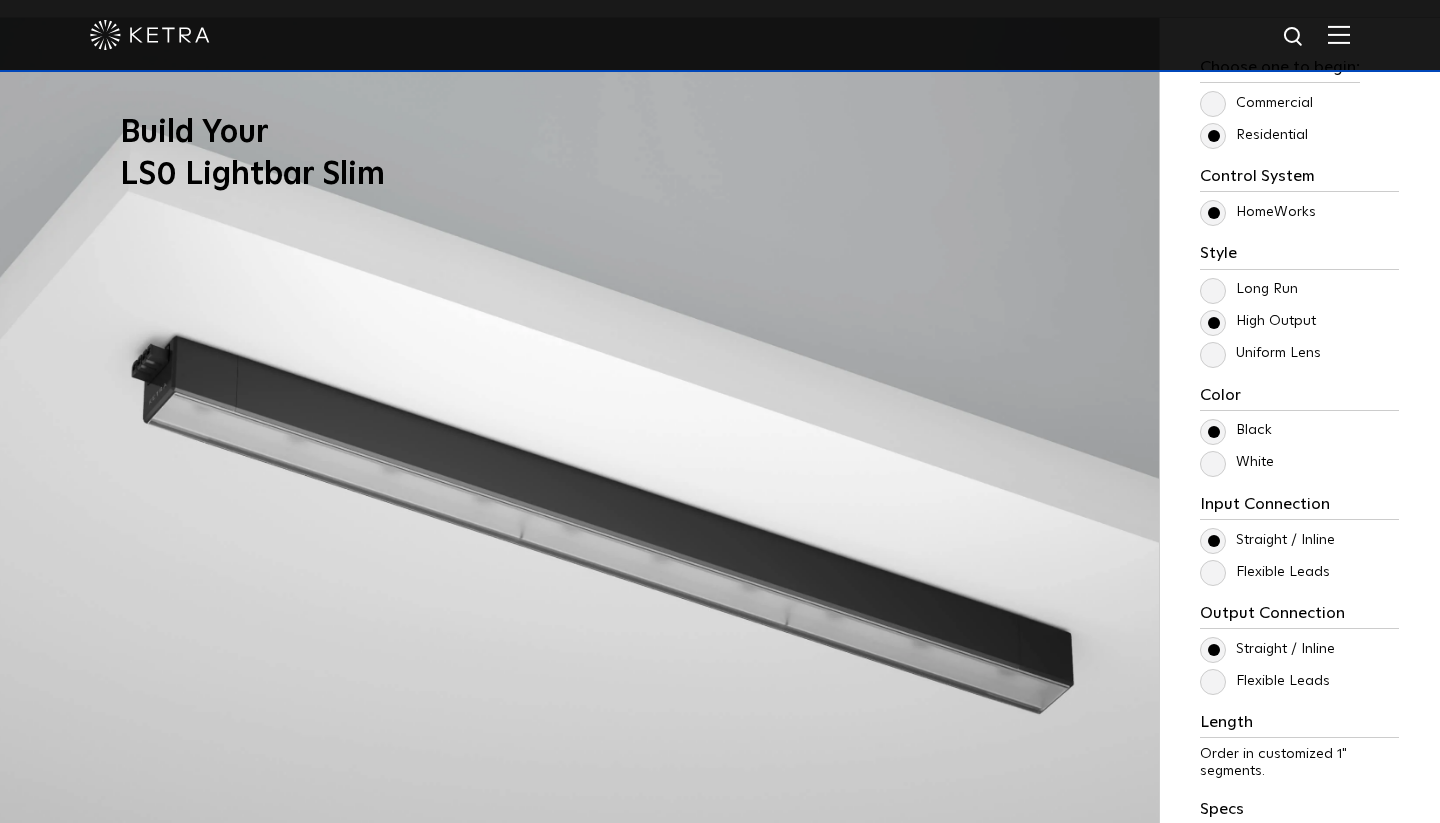 click on "Long Run" at bounding box center (1249, 289) 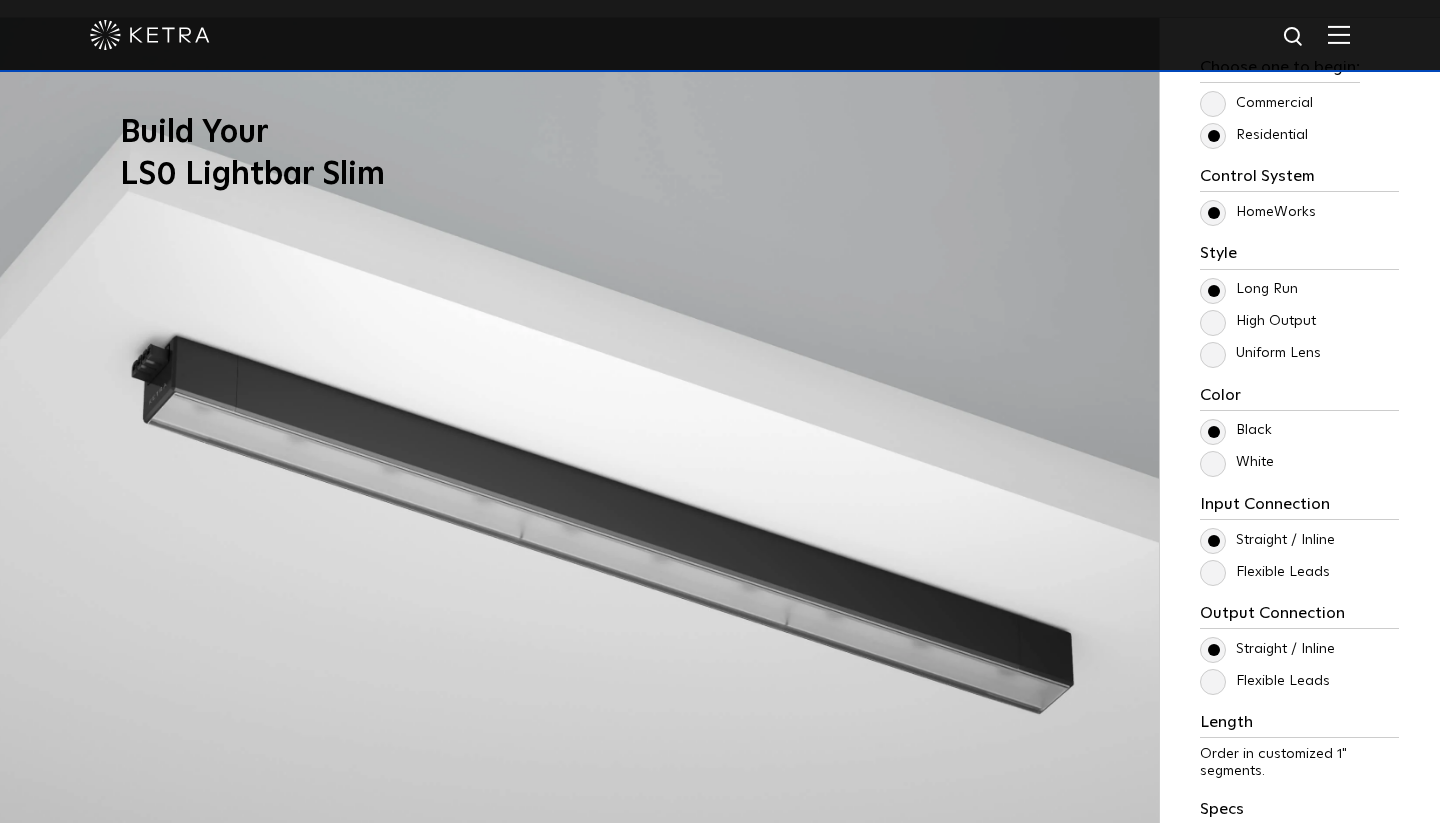 click on "Uniform Lens" at bounding box center (1260, 353) 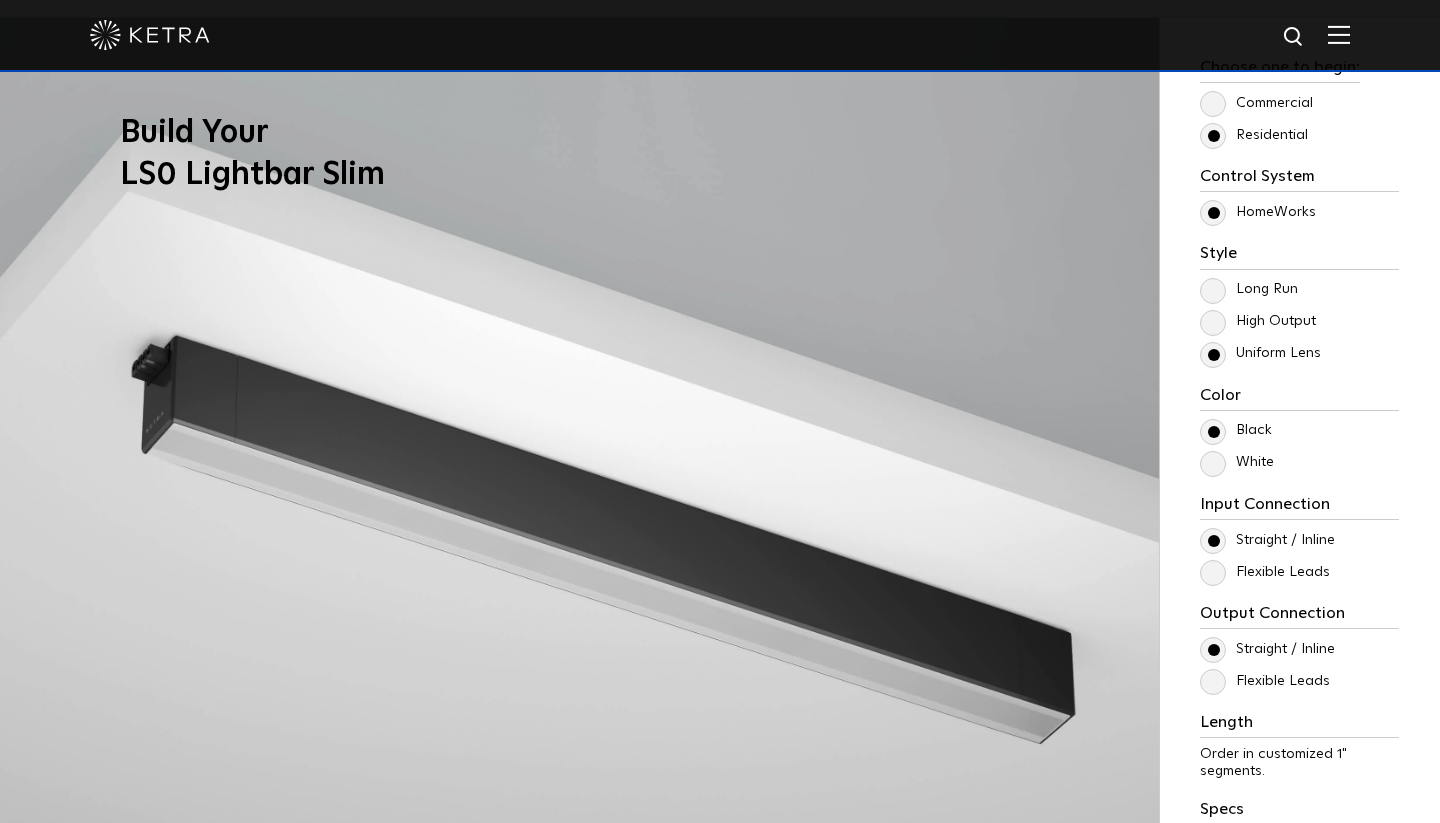 click on "White" at bounding box center [1237, 462] 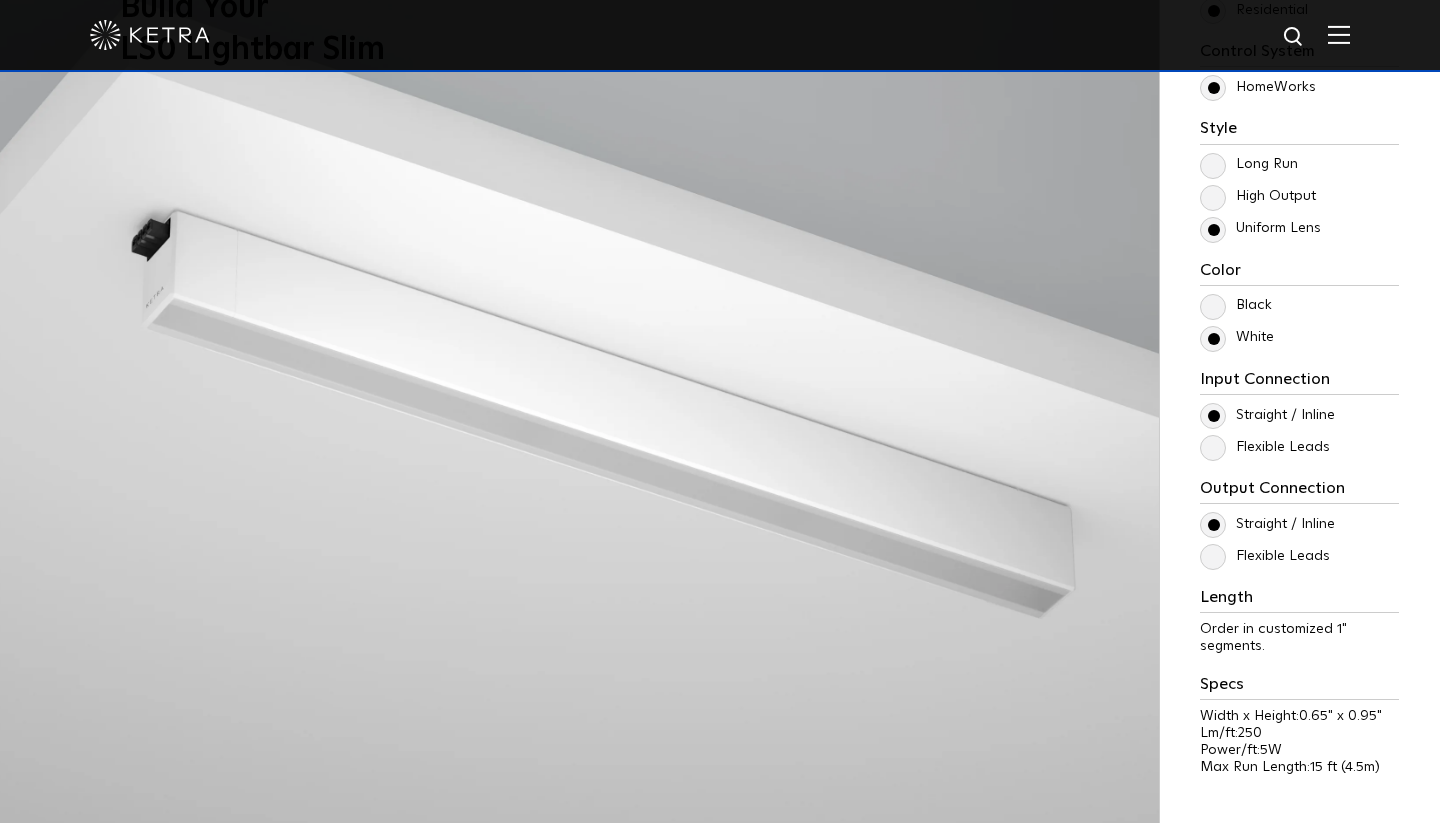 scroll, scrollTop: 1855, scrollLeft: 0, axis: vertical 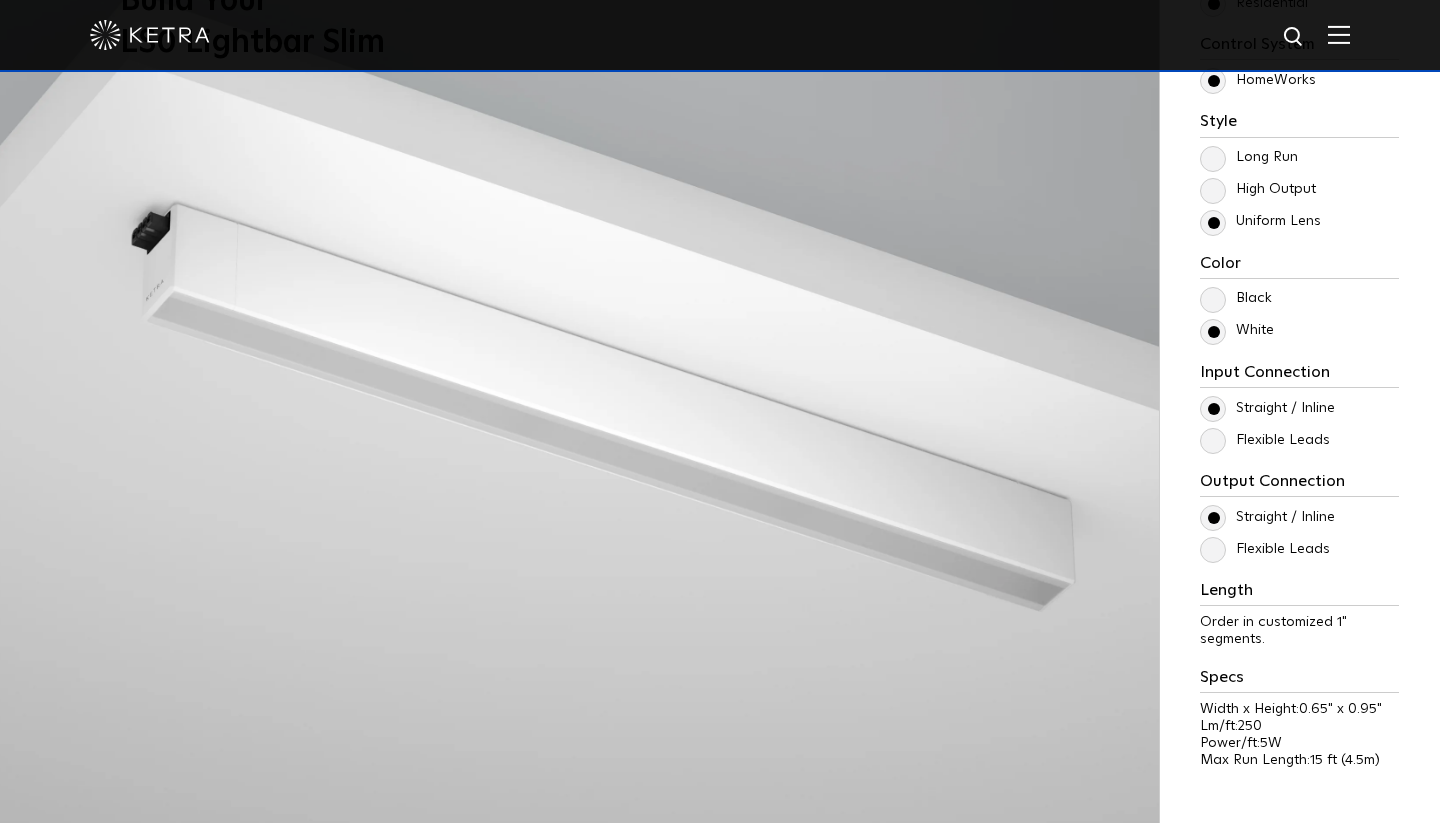 click on "Flexible Leads" at bounding box center (1265, 440) 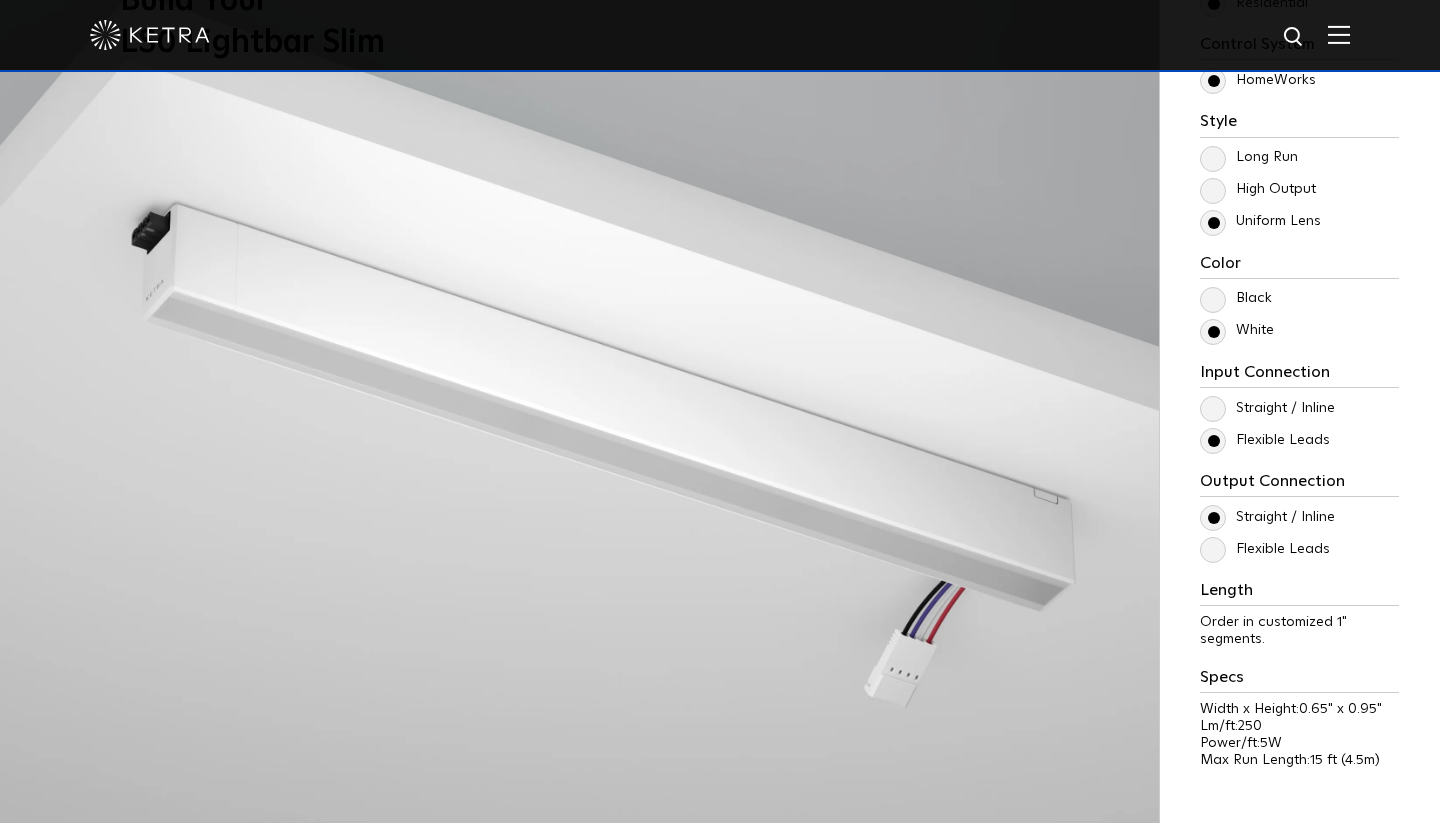 click on "Straight / Inline" at bounding box center [1267, 408] 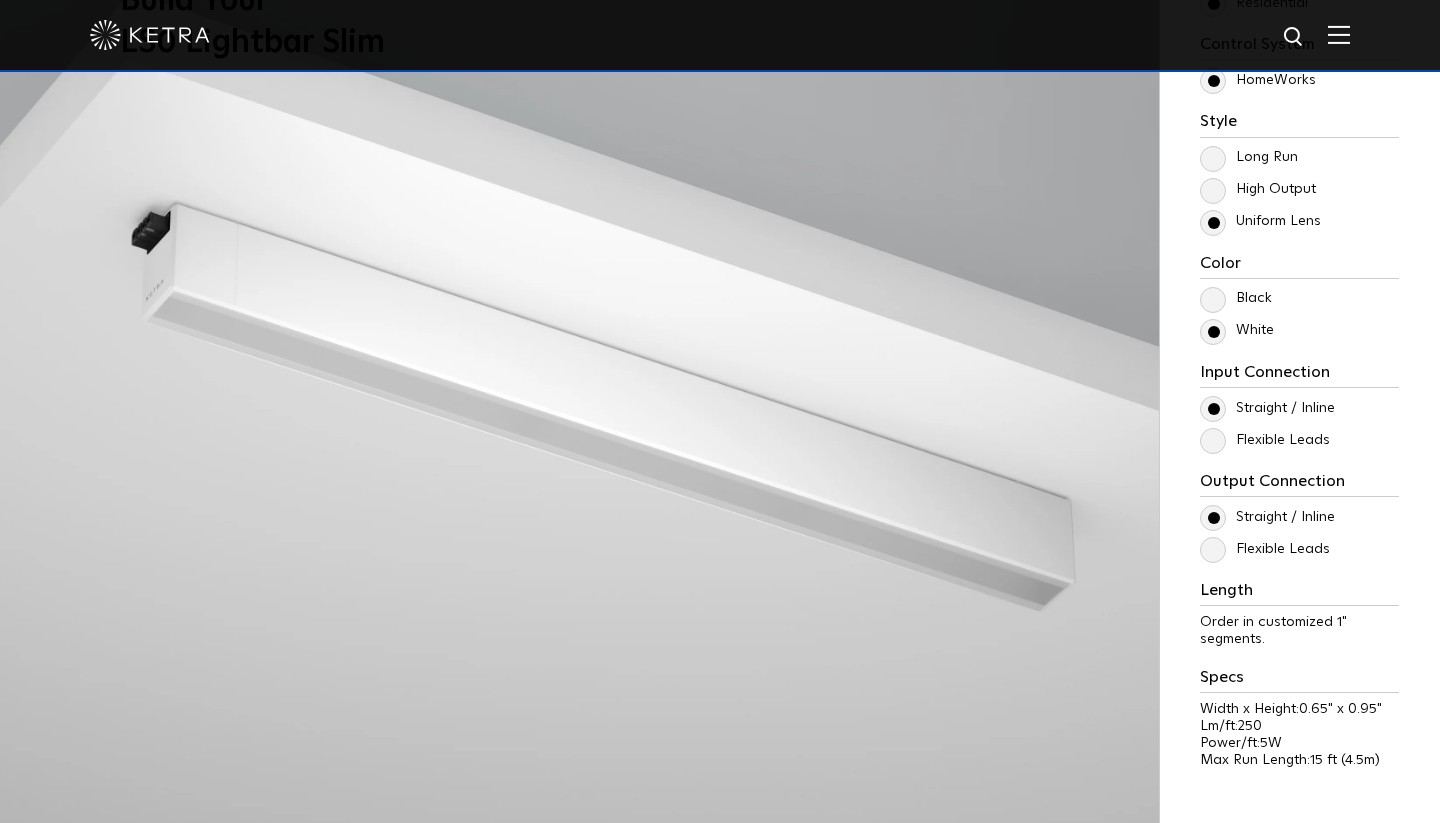 click on "Flexible Leads" at bounding box center [1265, 440] 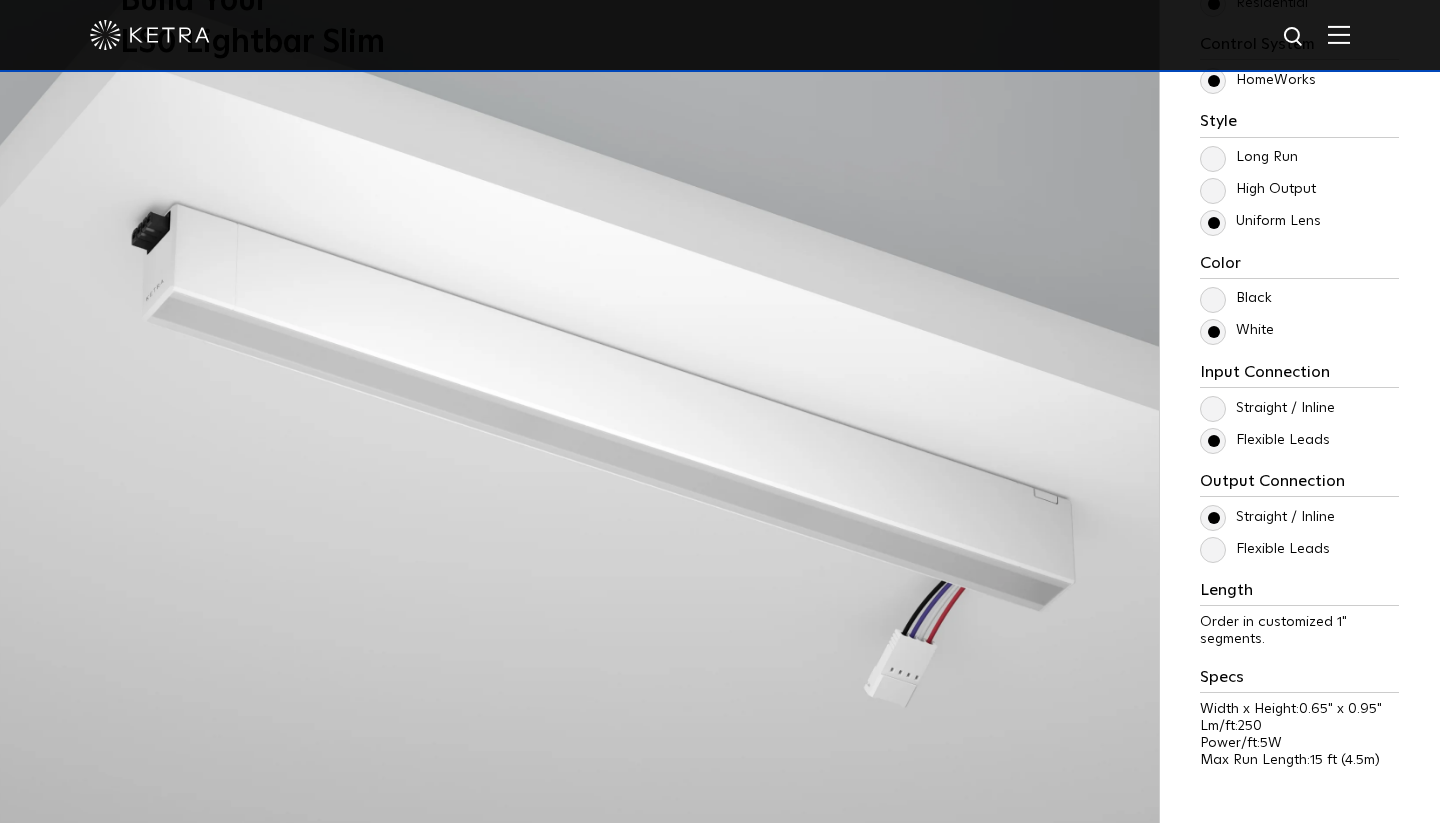 click on "Straight / Inline" at bounding box center (1267, 408) 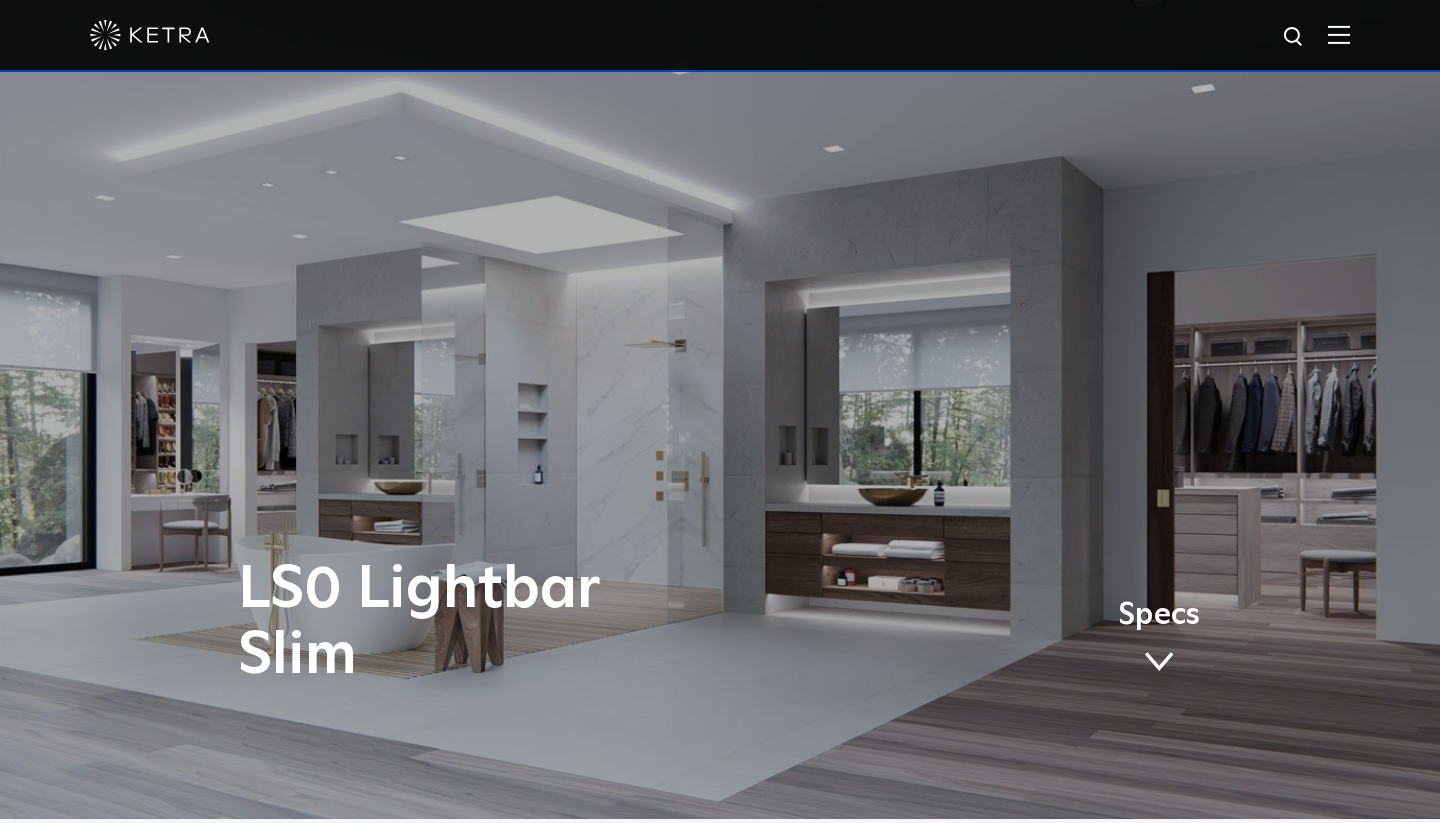 scroll, scrollTop: 4, scrollLeft: 0, axis: vertical 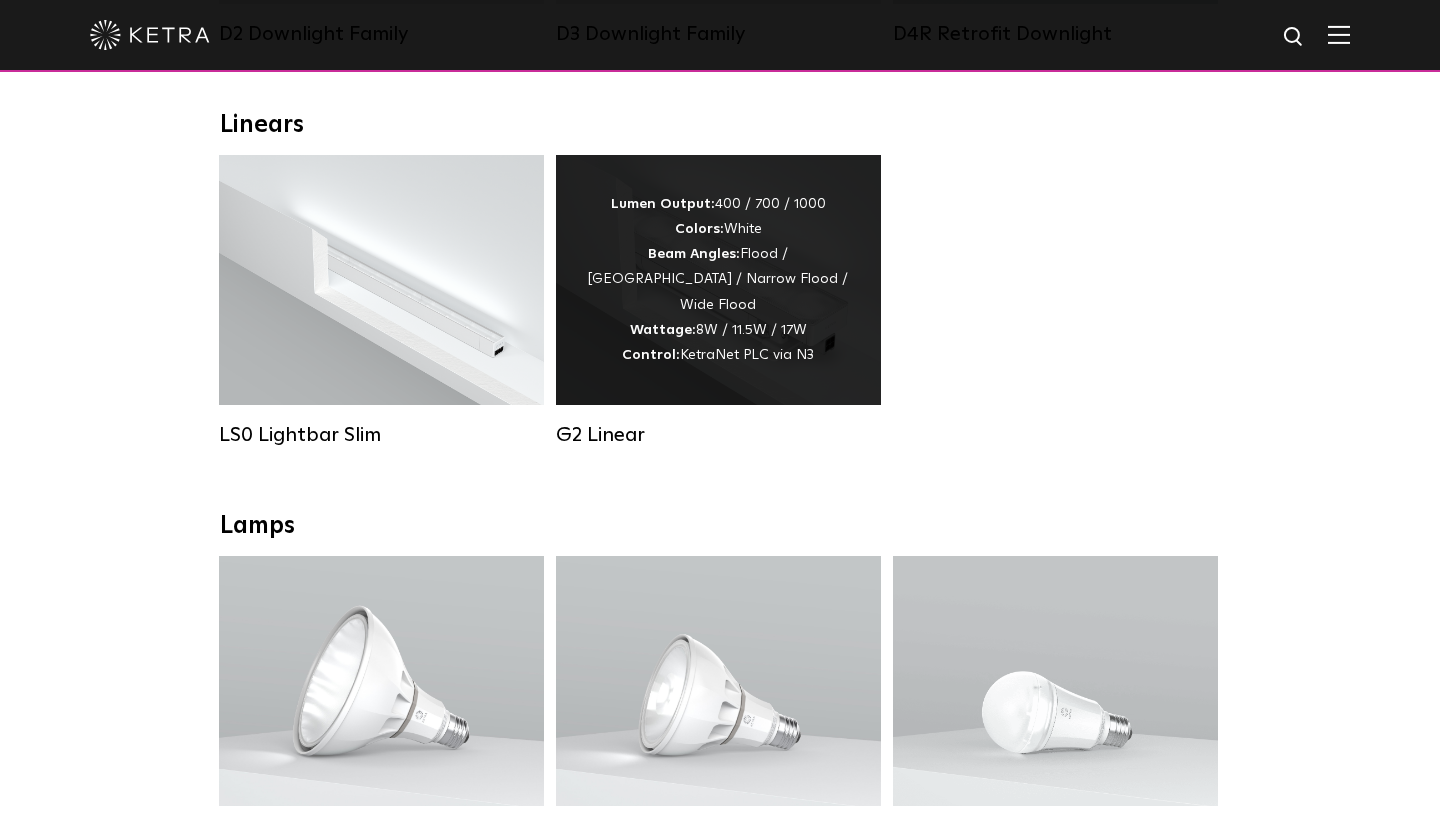 click on "Lumen Output:  400 / 700 / 1000 Colors:  White Beam Angles:  Flood / Graze / Narrow Flood / Wide Flood Wattage:  8W / 11.5W / 17W Control:  KetraNet PLC via N3" at bounding box center [718, 280] 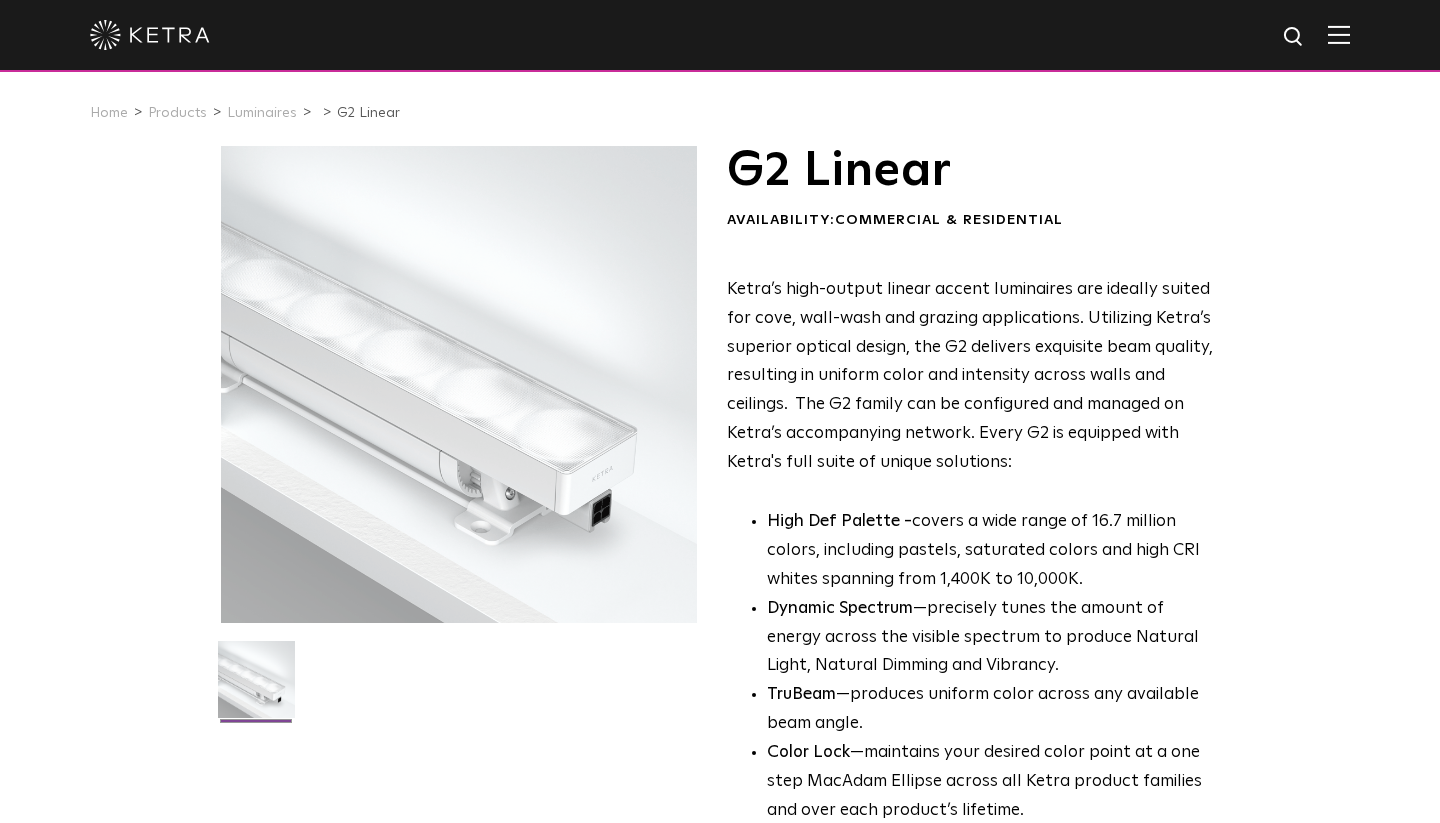 scroll, scrollTop: 77, scrollLeft: 1, axis: both 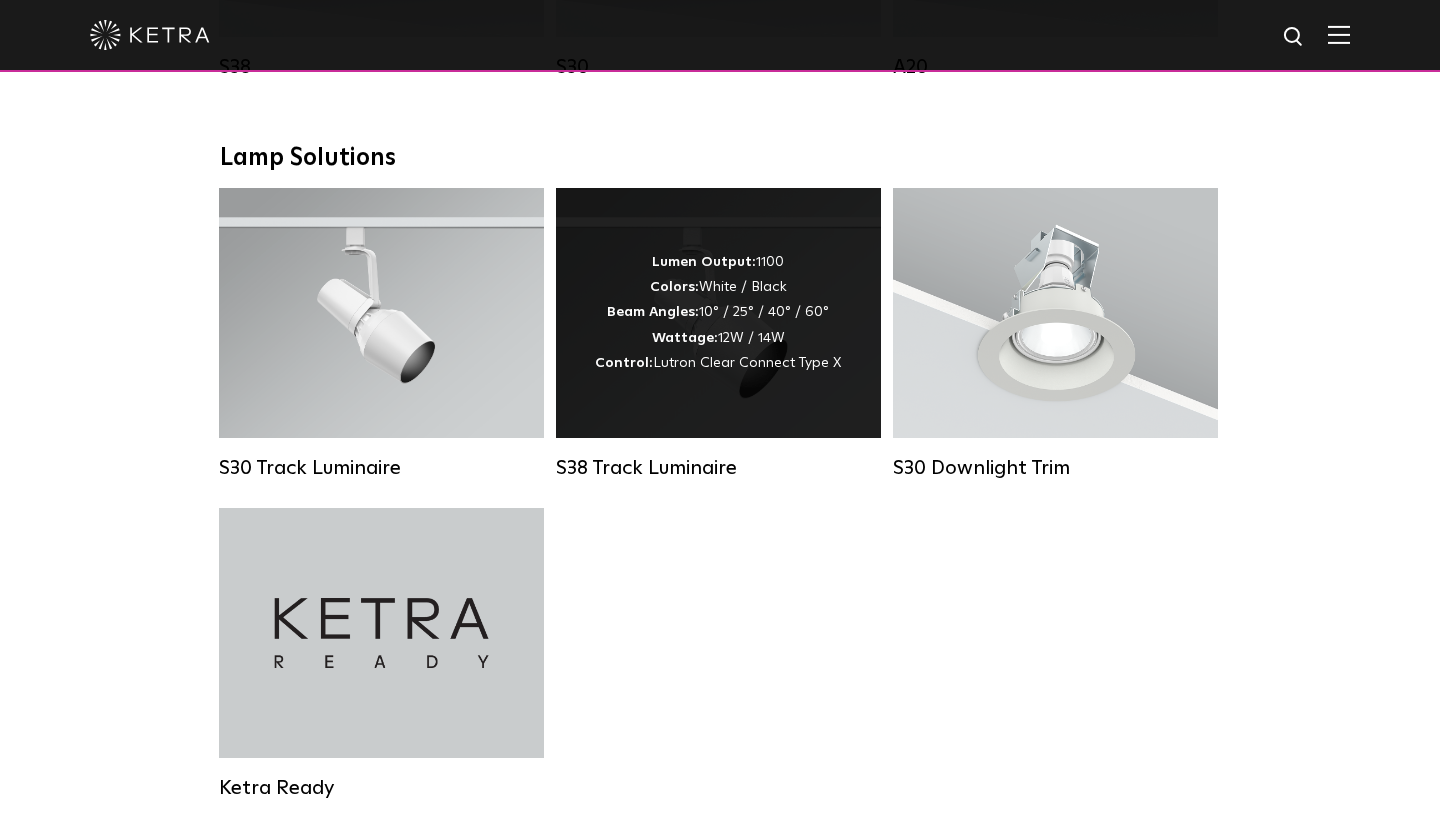 click on "Beam Angles:" at bounding box center (653, 312) 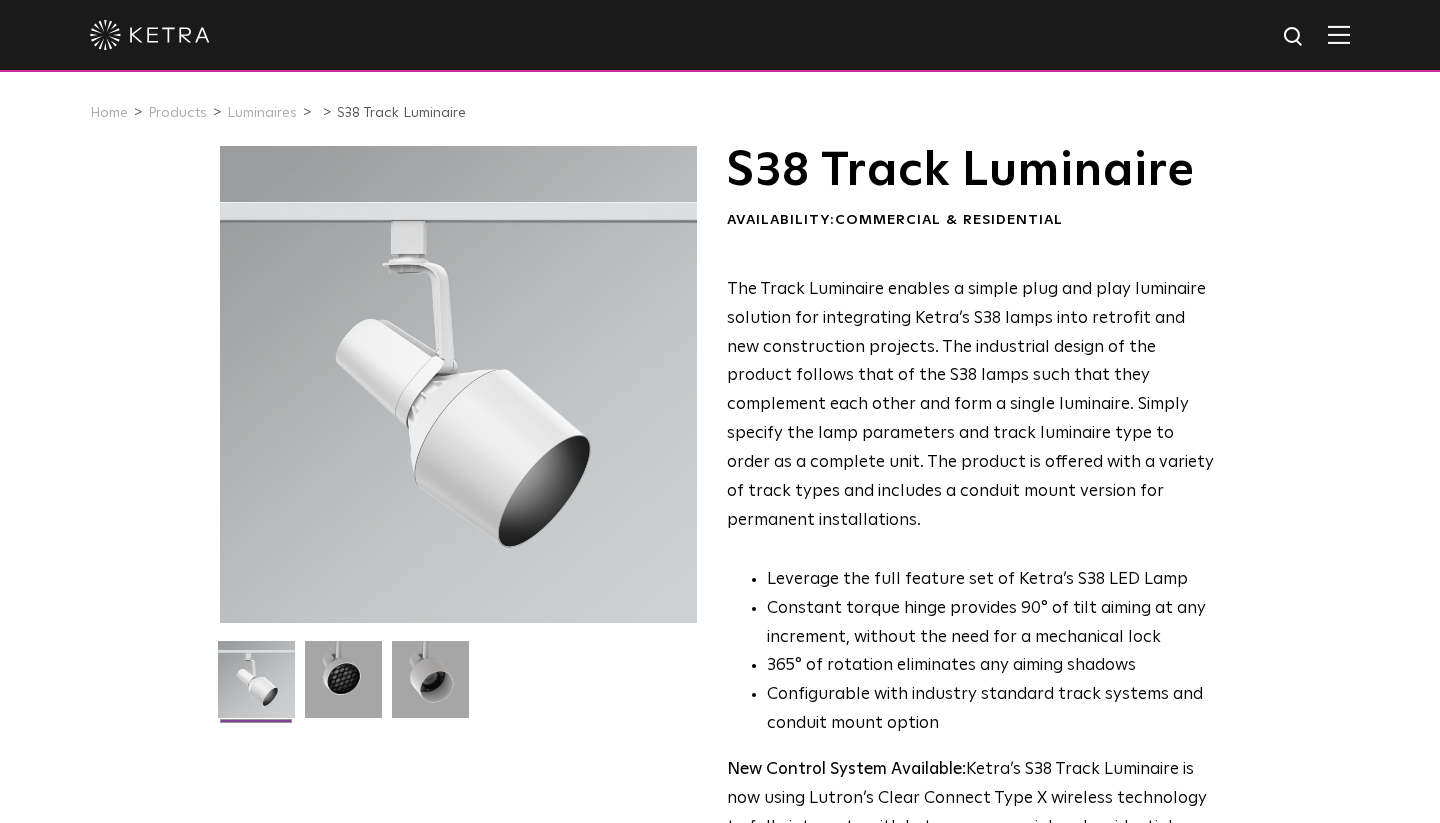 scroll, scrollTop: 0, scrollLeft: 0, axis: both 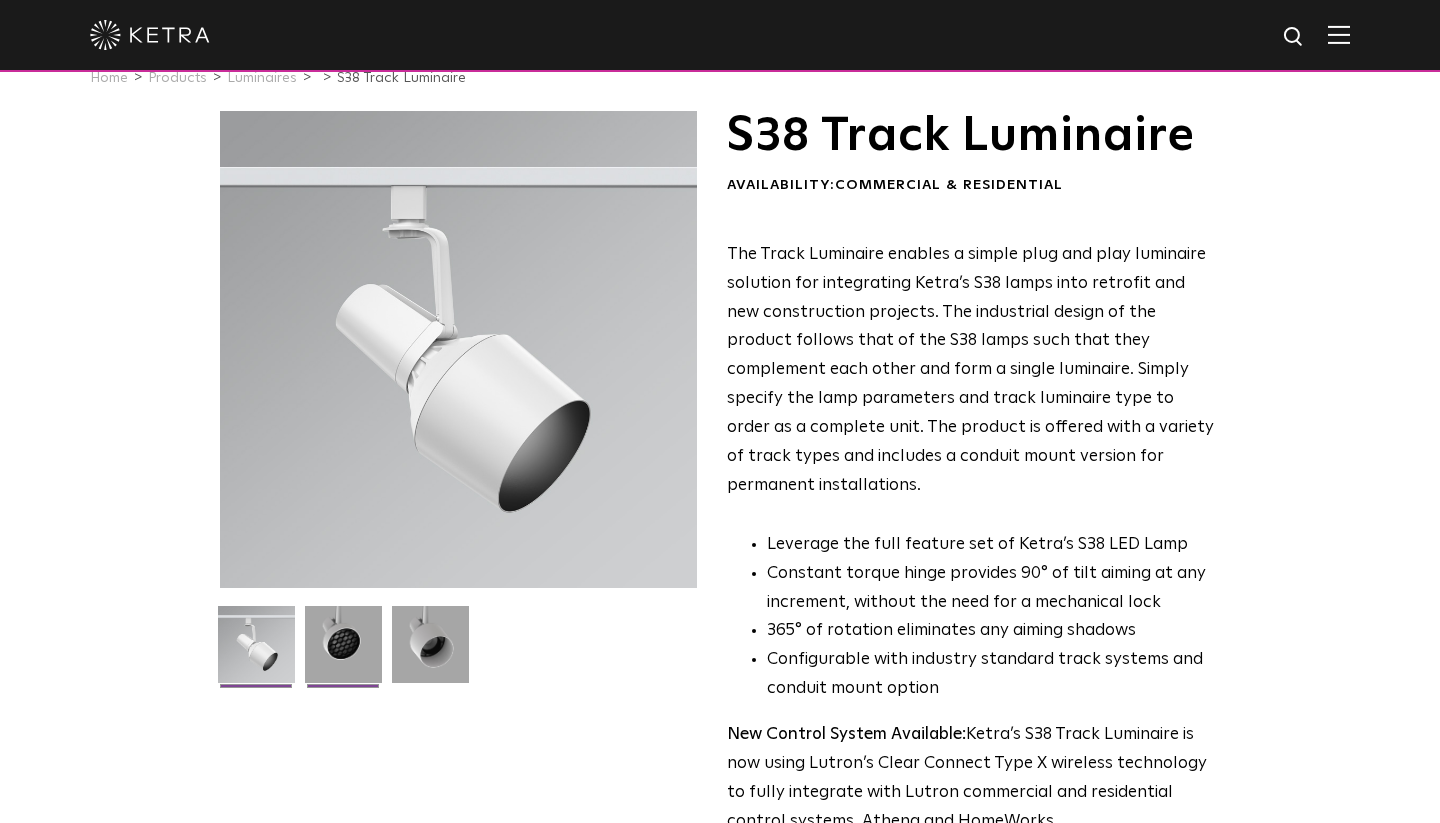 click at bounding box center [343, 652] 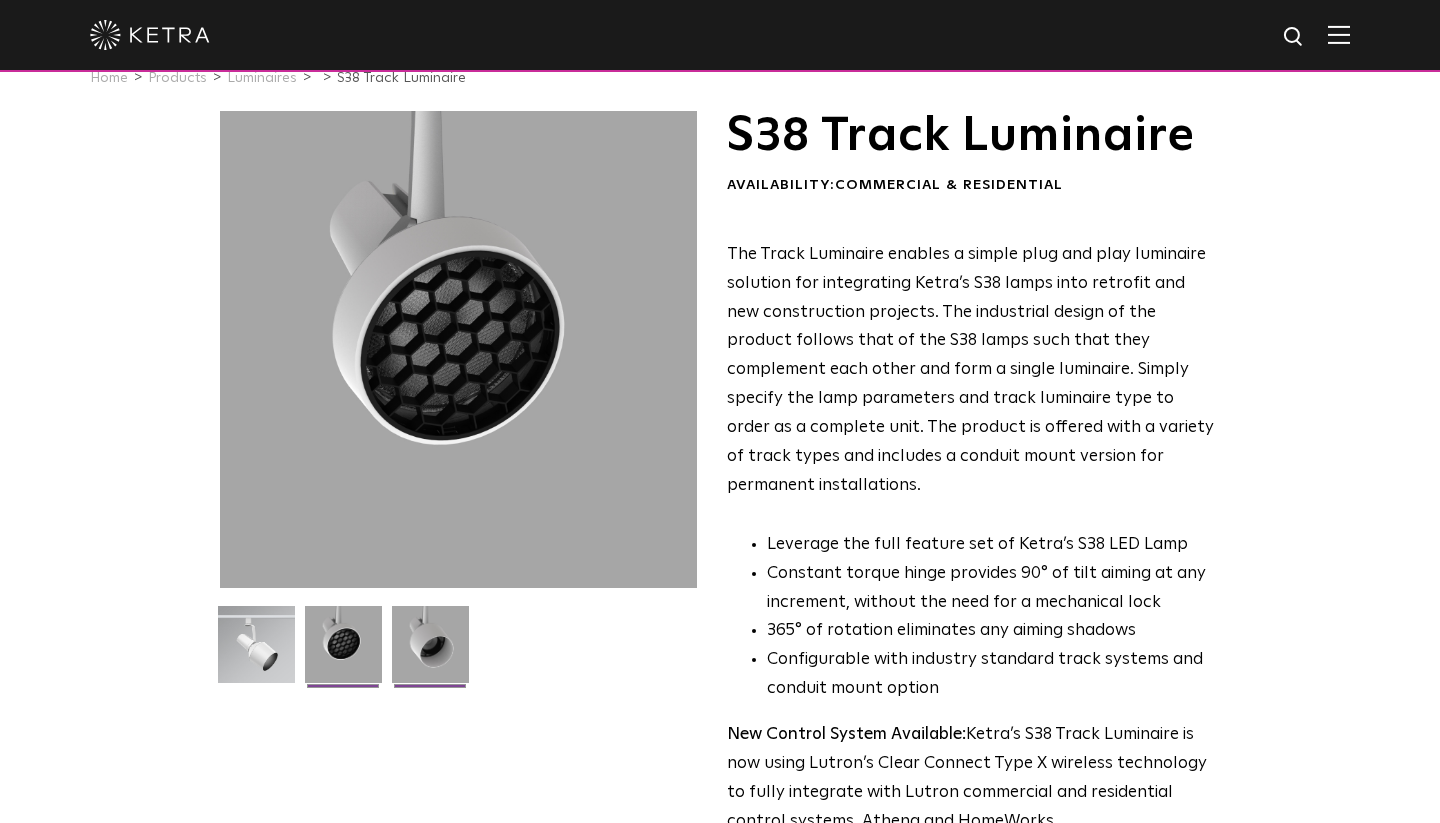 click at bounding box center (430, 652) 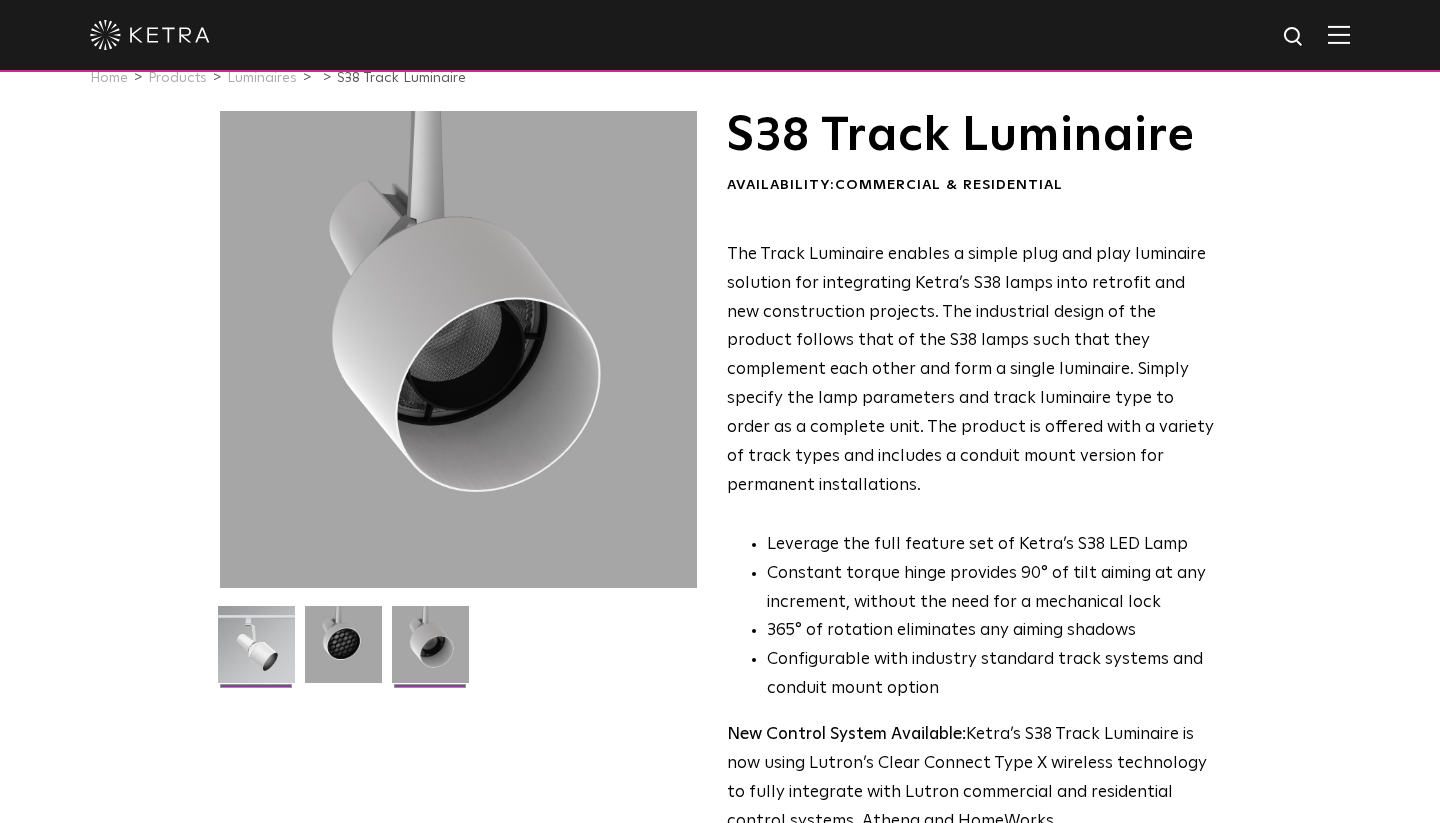 click at bounding box center (256, 652) 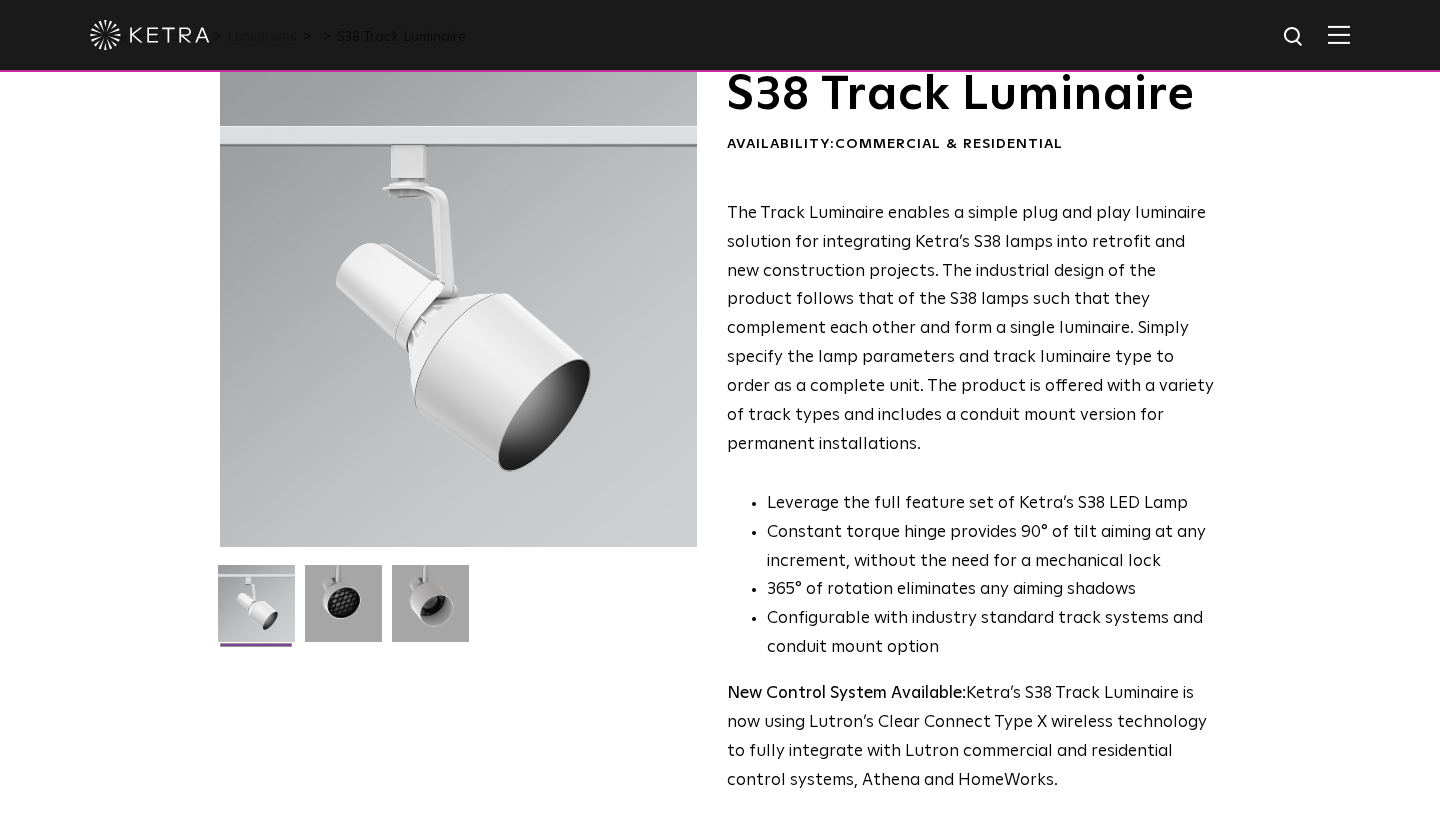 scroll, scrollTop: 35, scrollLeft: 0, axis: vertical 